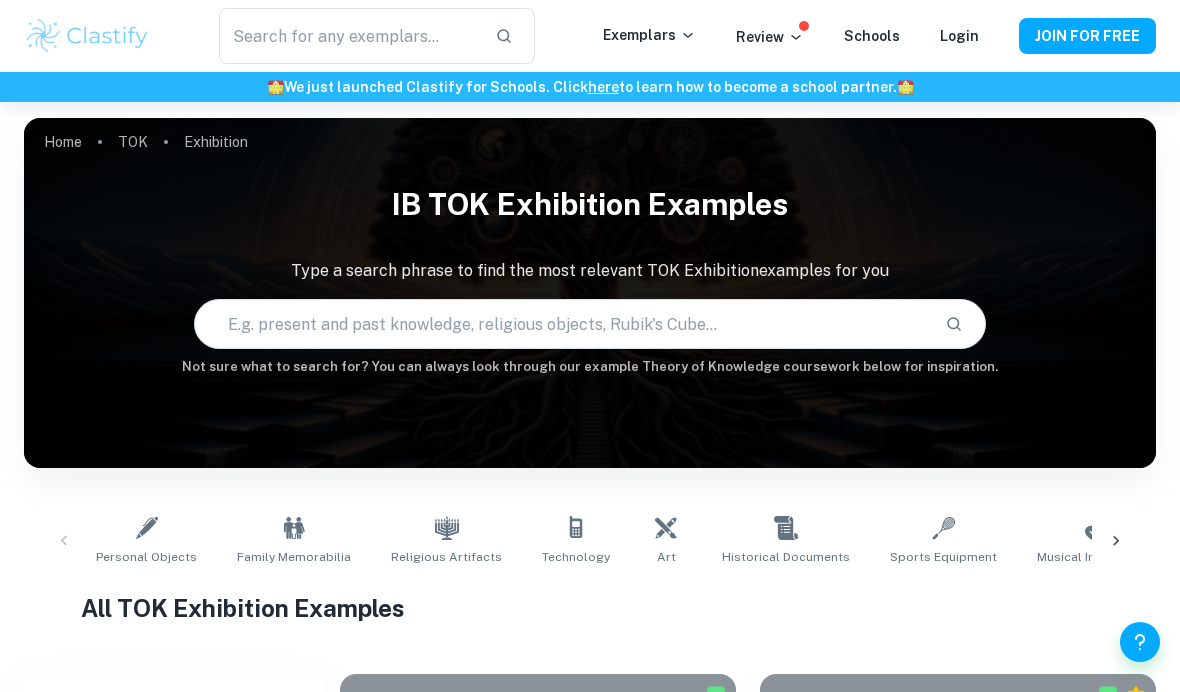 scroll, scrollTop: -36, scrollLeft: 0, axis: vertical 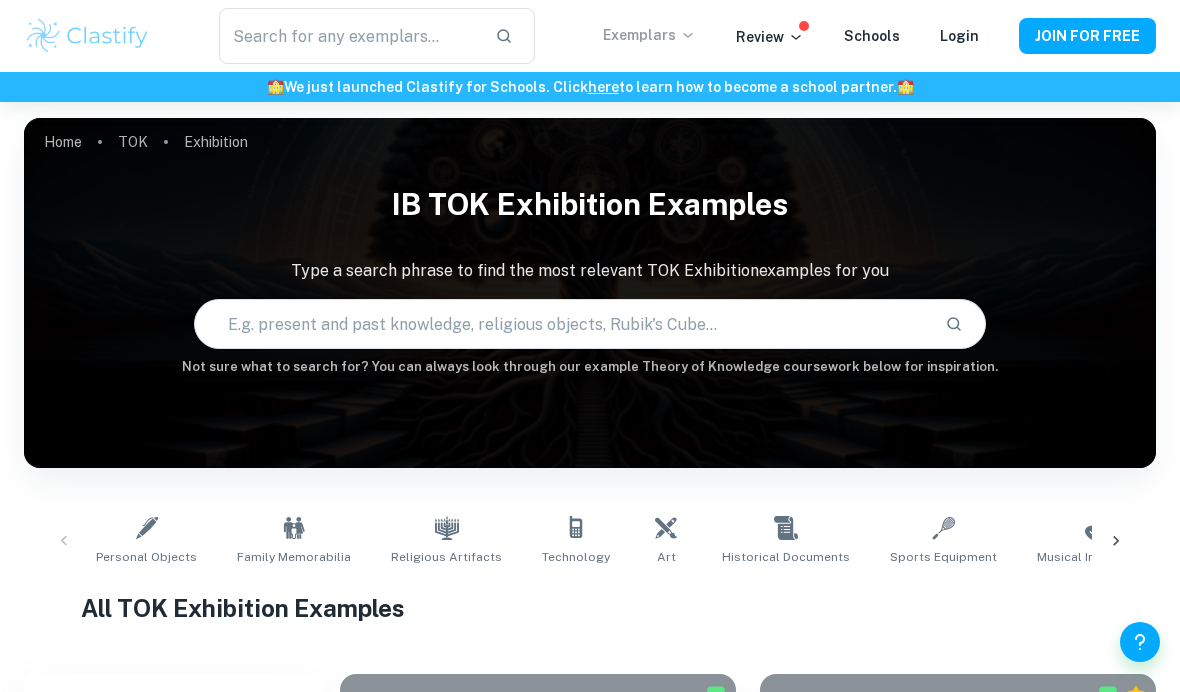 click on "Exemplars" at bounding box center [649, 35] 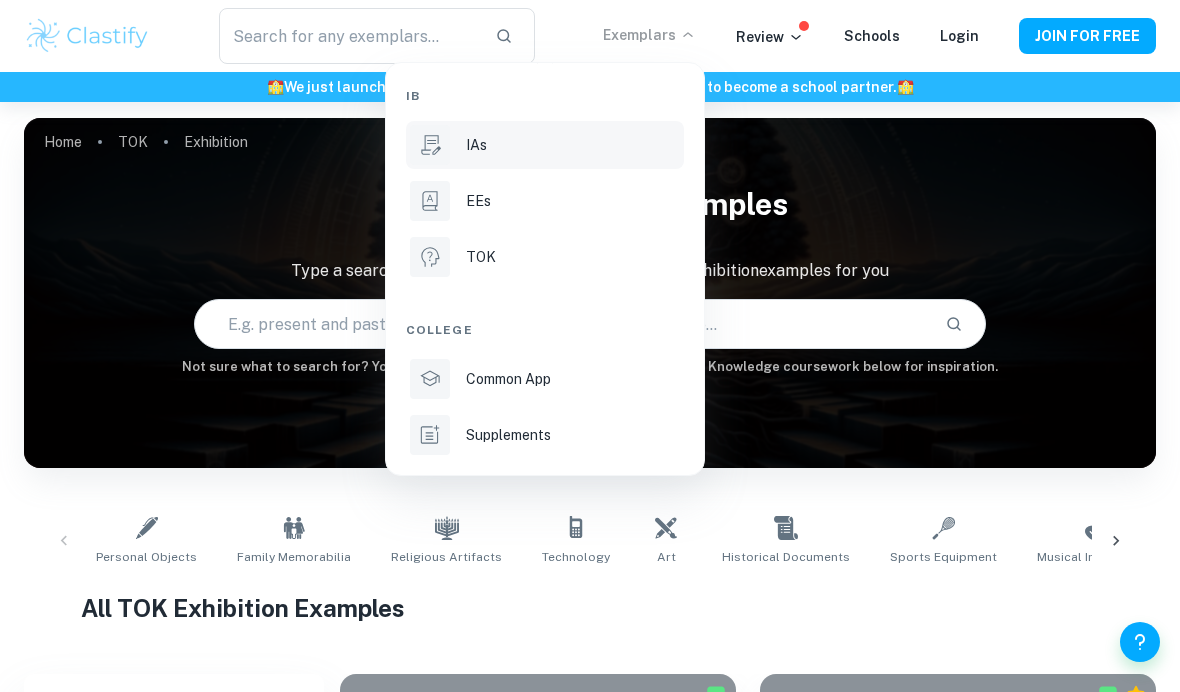 click on "IAs" at bounding box center [573, 145] 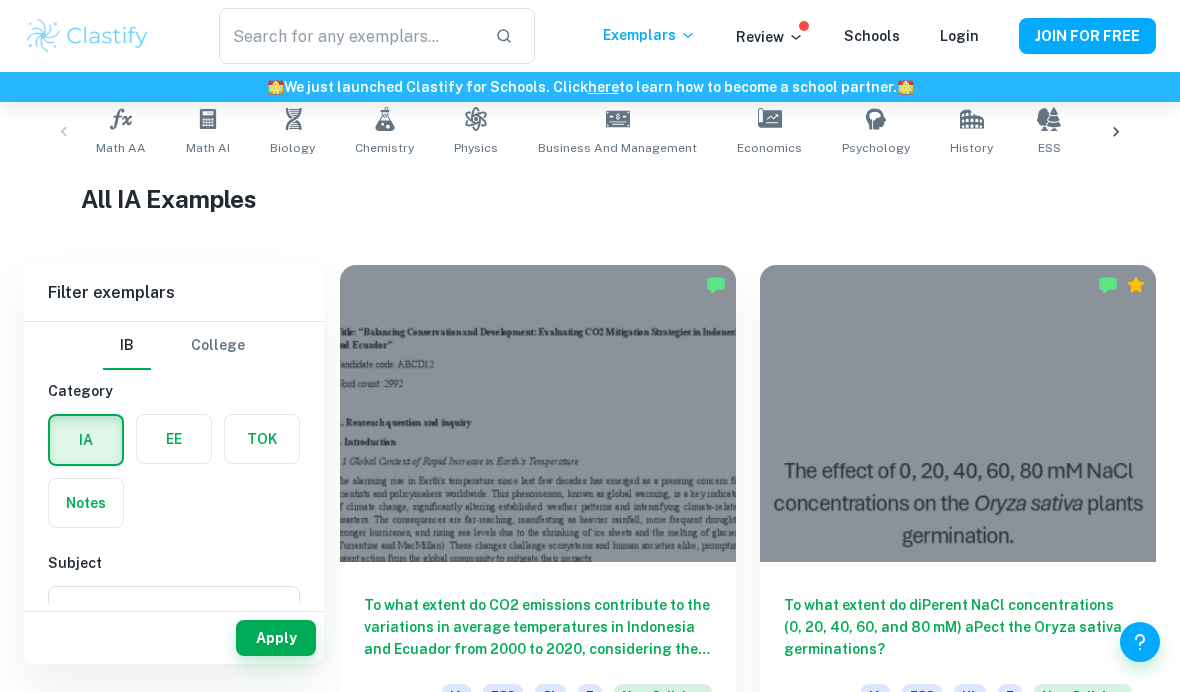 scroll, scrollTop: 410, scrollLeft: 0, axis: vertical 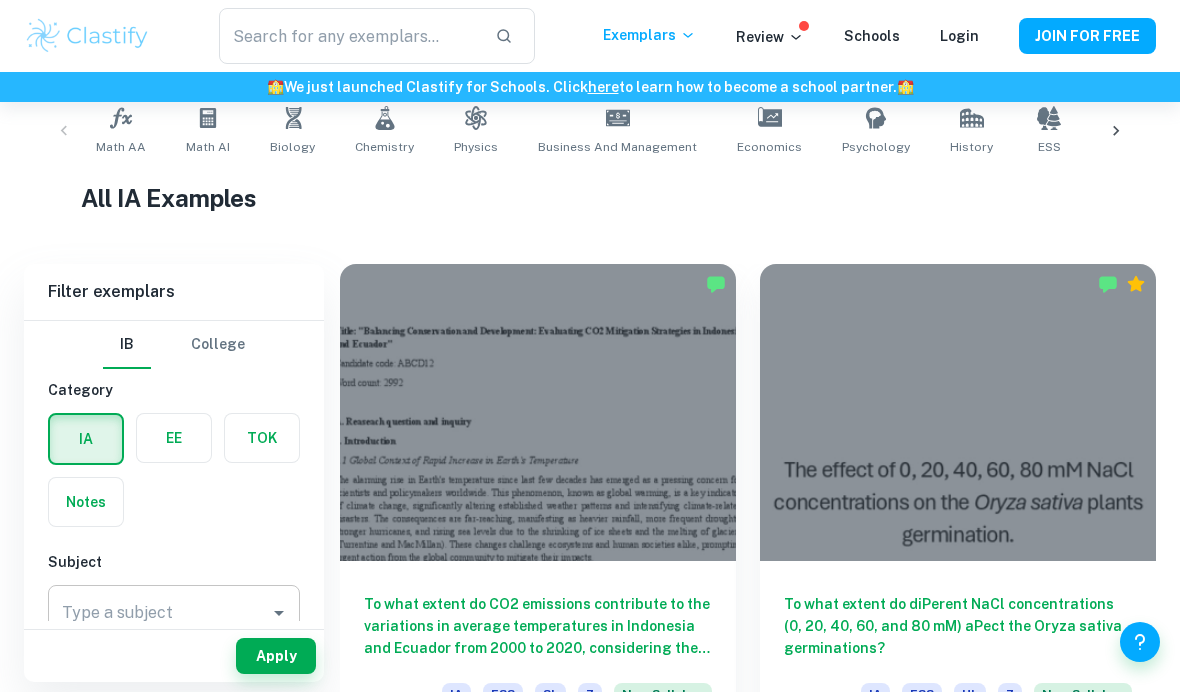 click on "Type a subject" at bounding box center [159, 613] 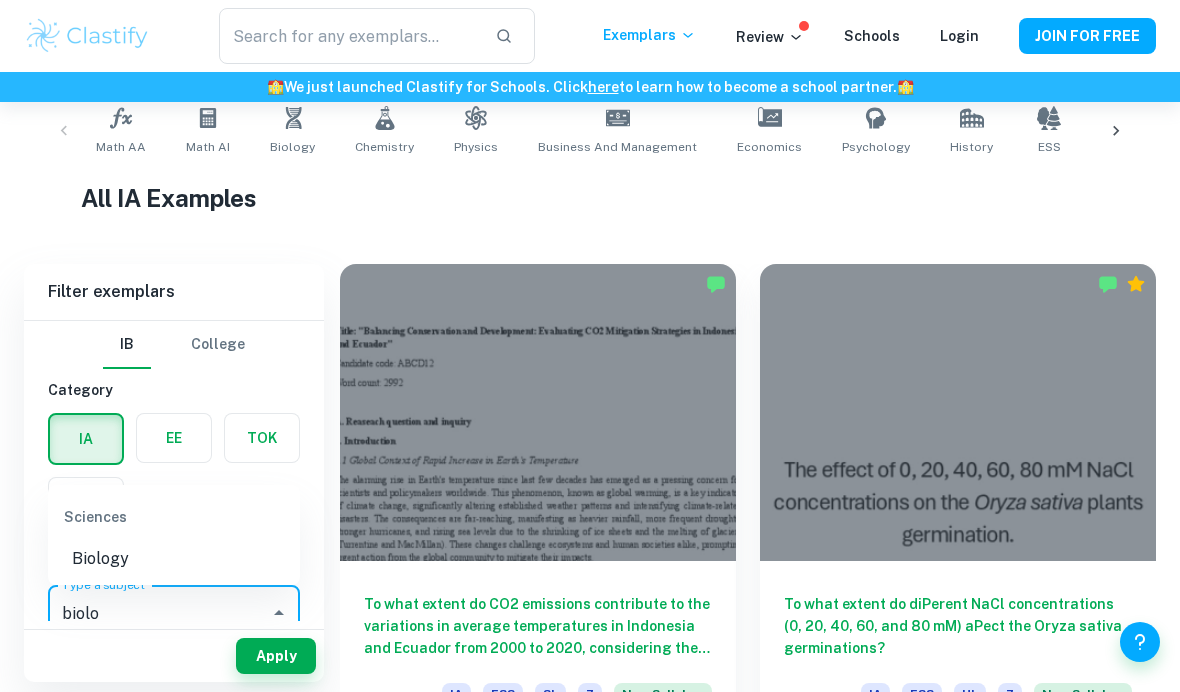 click on "Biology" at bounding box center (174, 559) 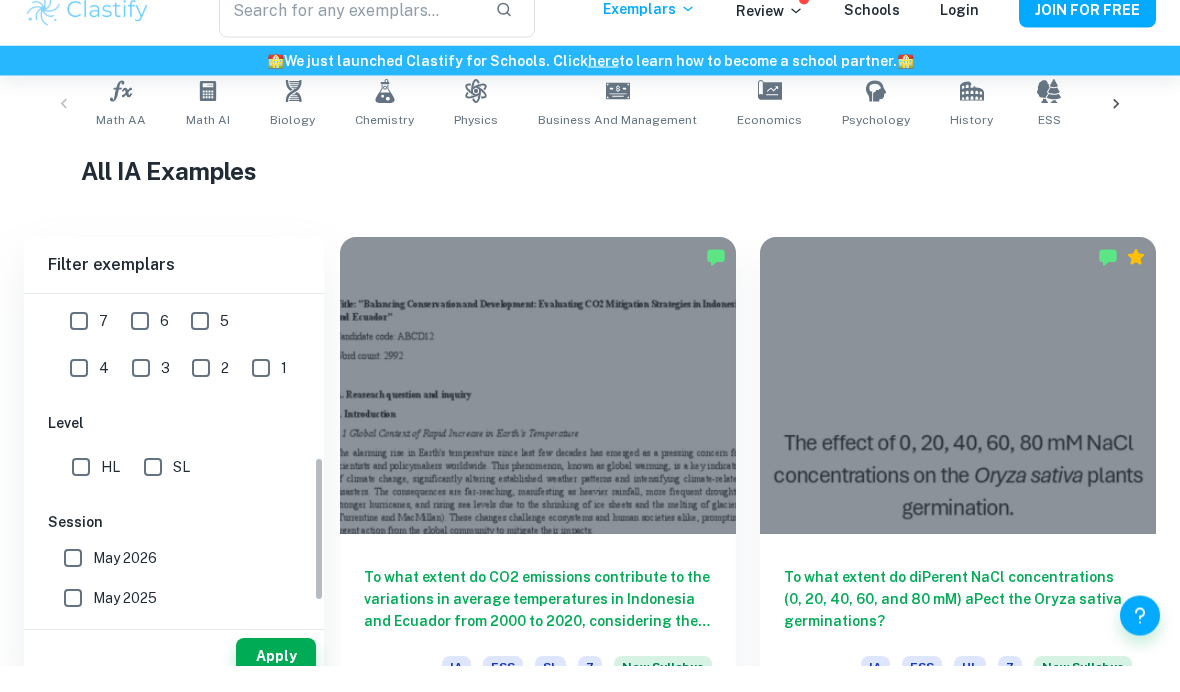 scroll, scrollTop: 461, scrollLeft: 0, axis: vertical 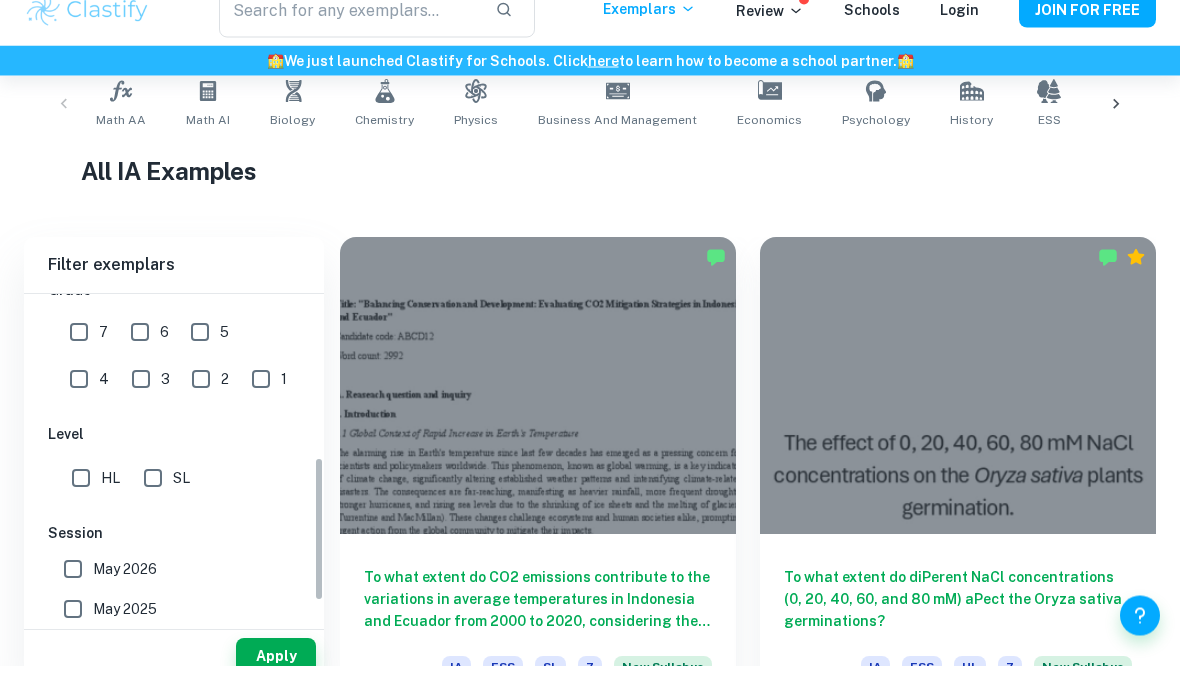 click on "7" at bounding box center [79, 359] 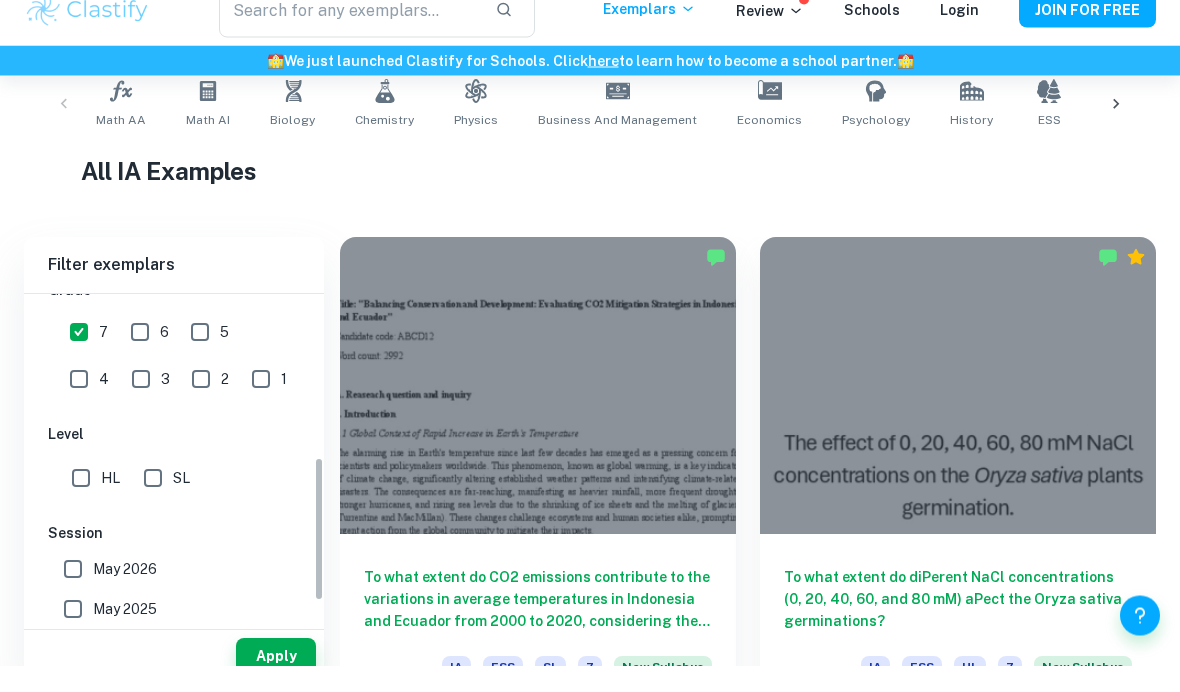 click on "6" at bounding box center [140, 359] 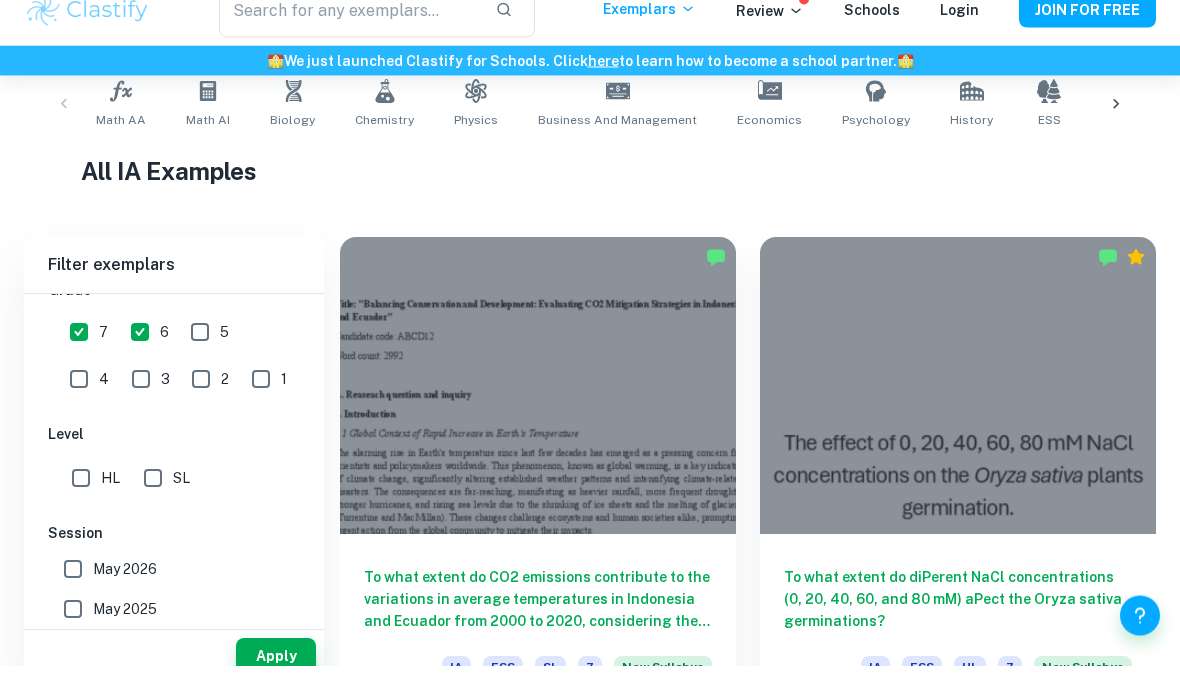 scroll, scrollTop: 437, scrollLeft: 0, axis: vertical 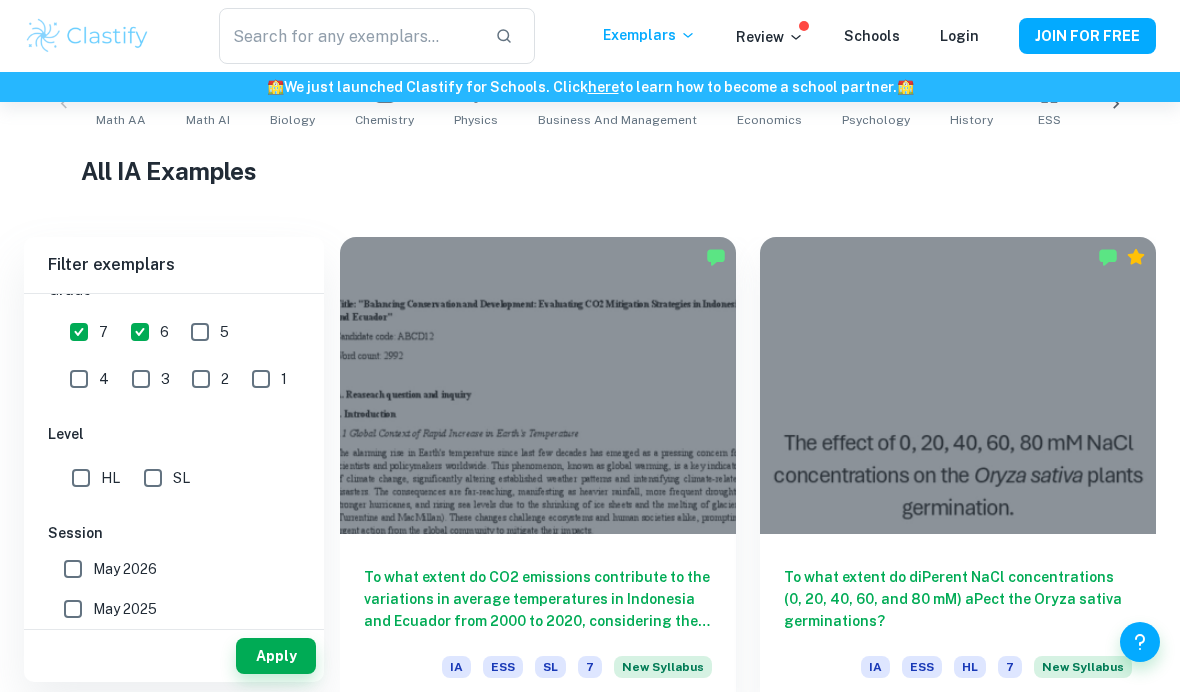 click on "SL" at bounding box center (153, 478) 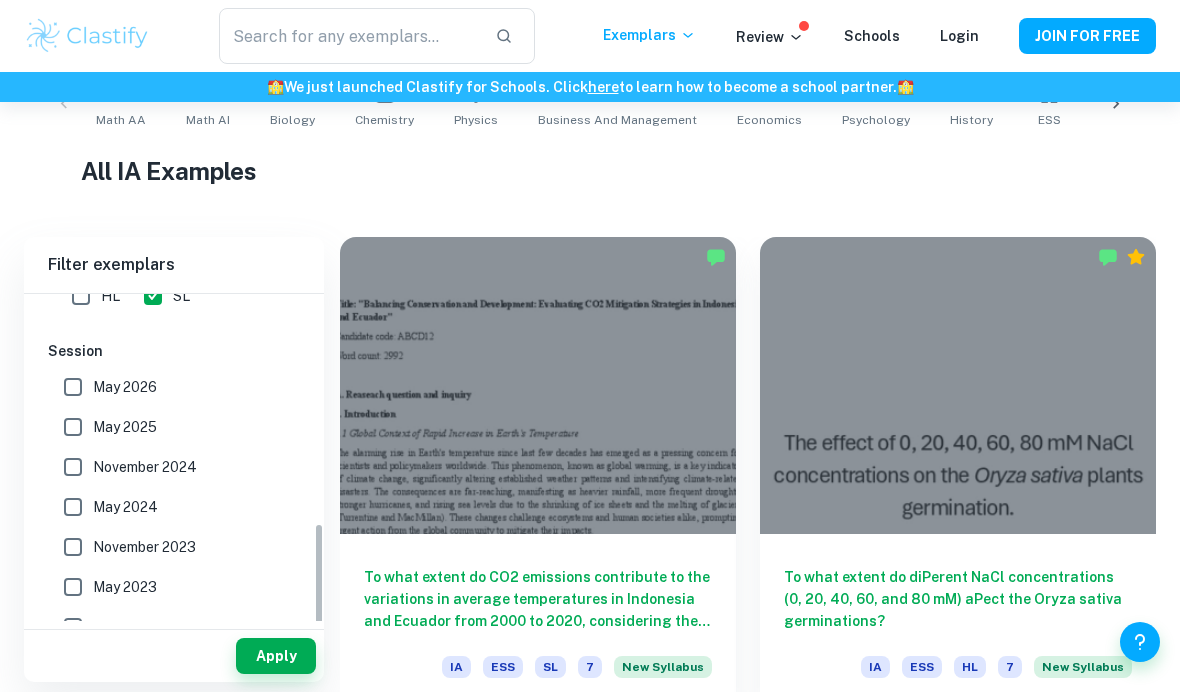 scroll, scrollTop: 649, scrollLeft: 0, axis: vertical 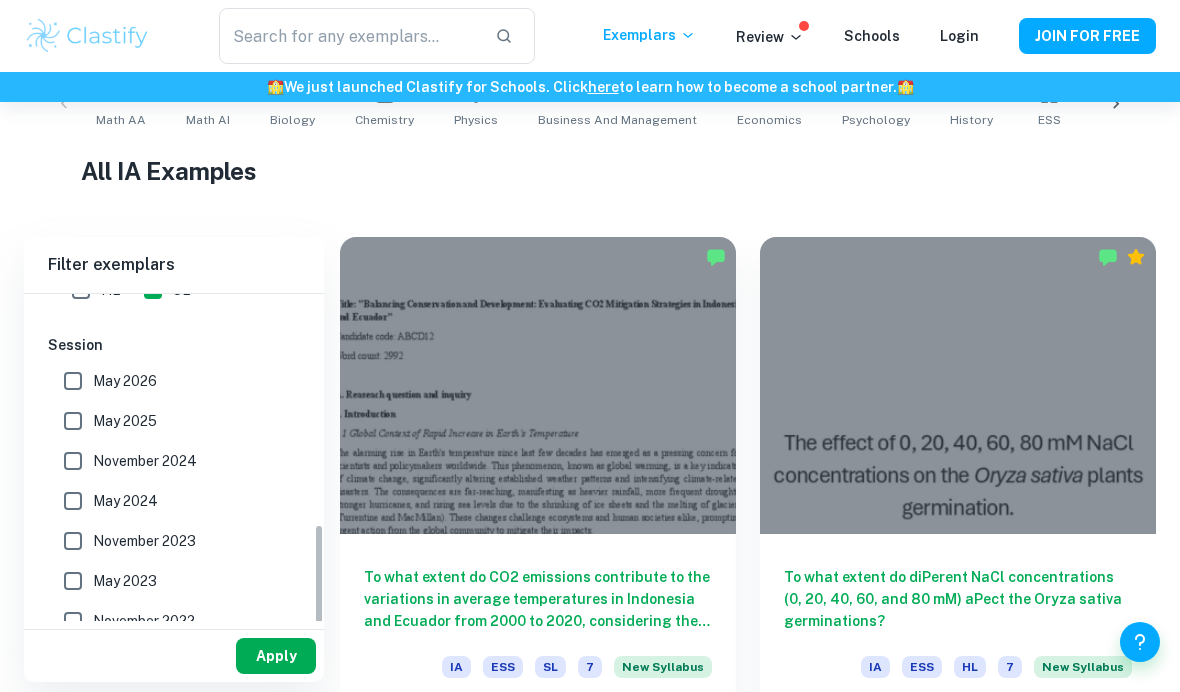 click on "Apply" at bounding box center (276, 656) 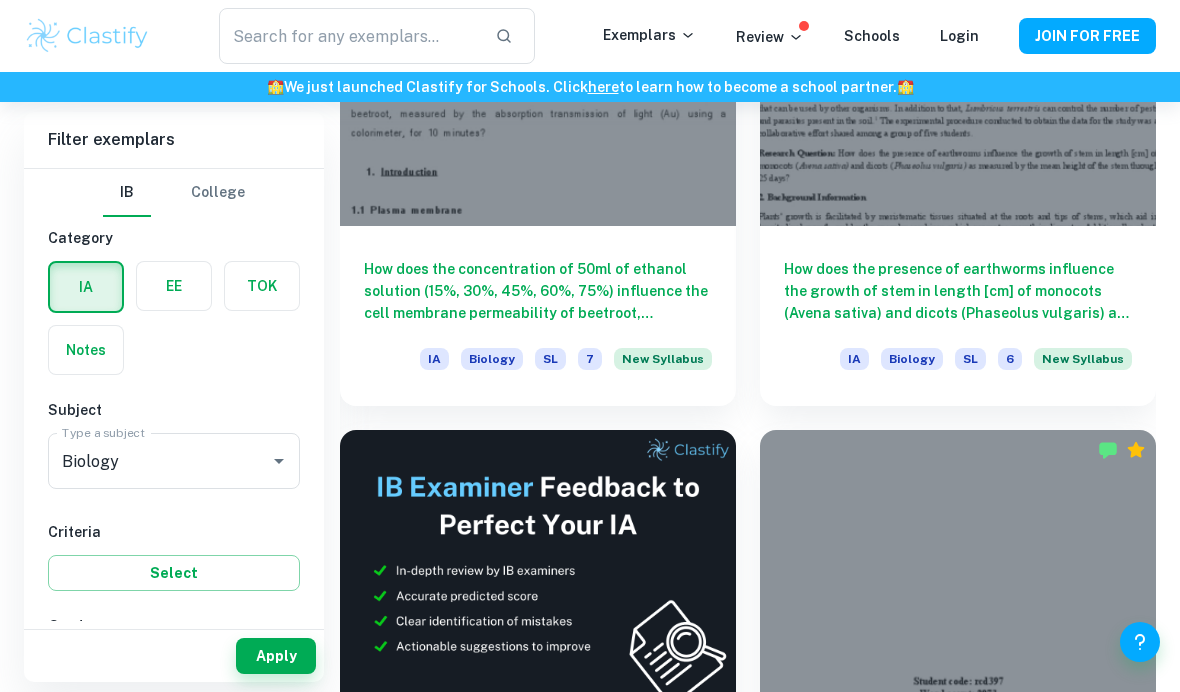 scroll, scrollTop: 789, scrollLeft: 0, axis: vertical 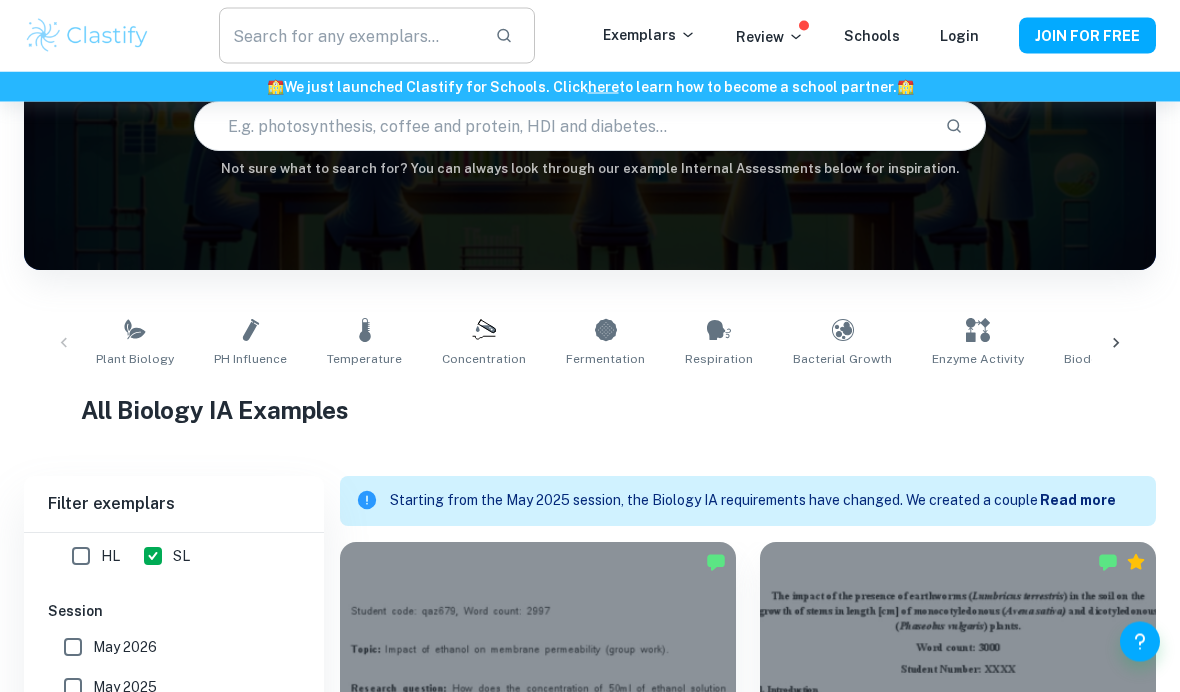 click at bounding box center (349, 36) 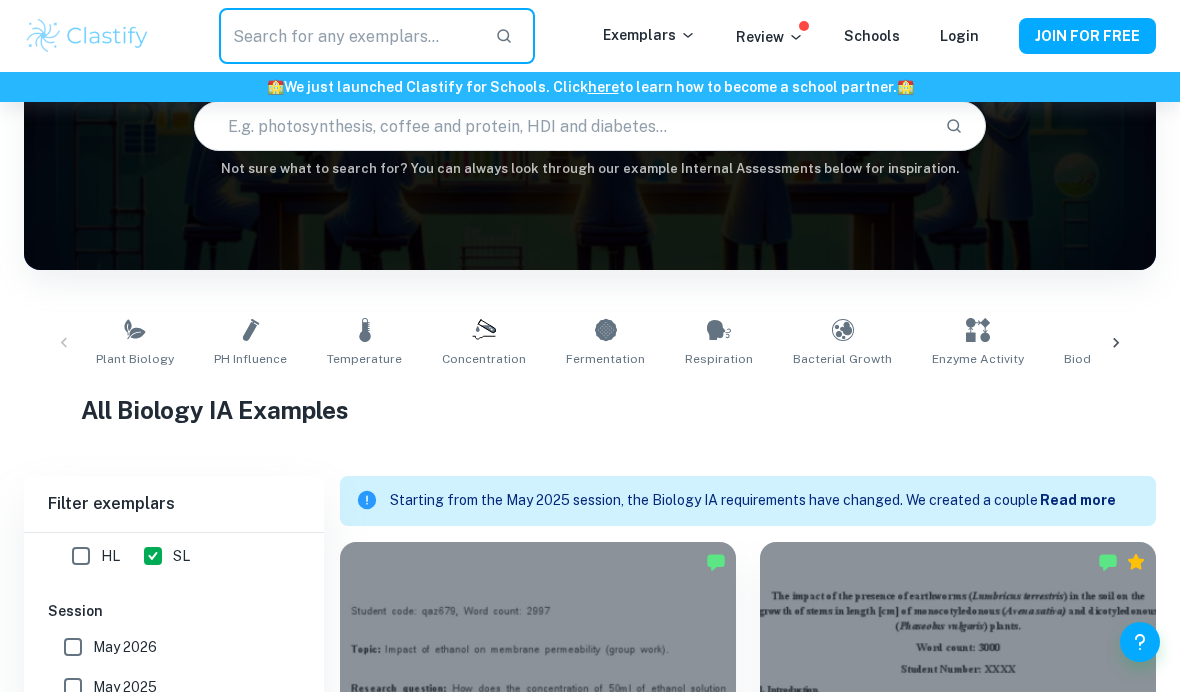 scroll, scrollTop: 197, scrollLeft: 0, axis: vertical 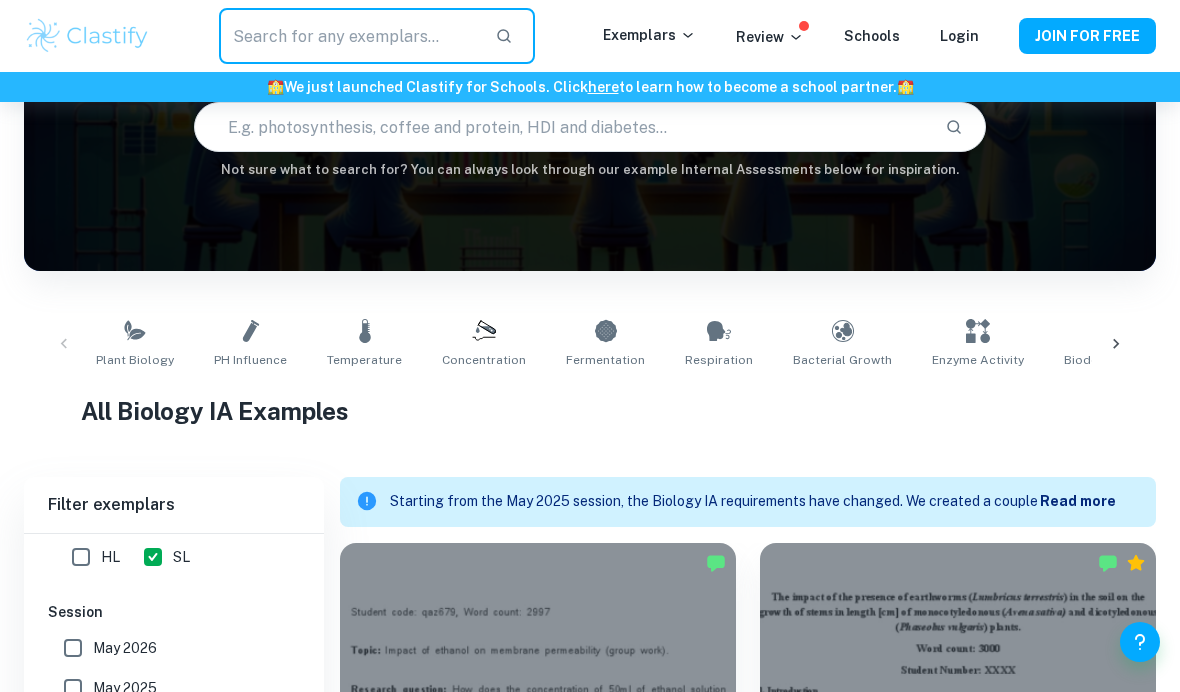 click at bounding box center [562, 127] 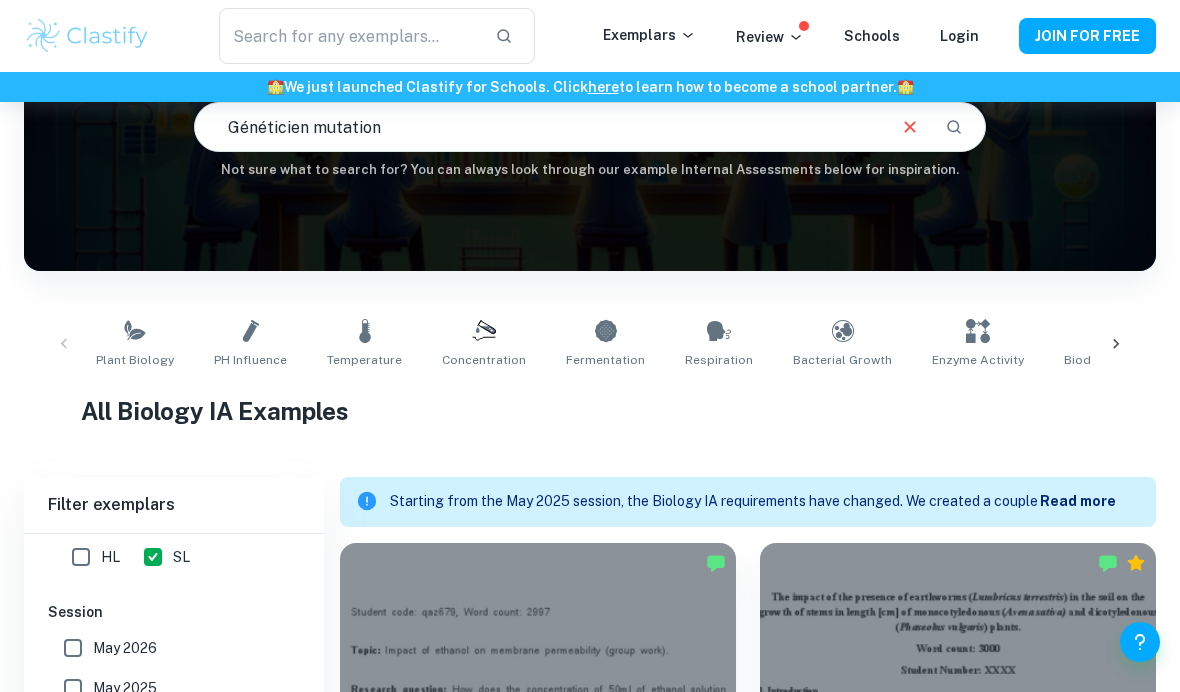 click on "Généticien mutation" at bounding box center [539, 127] 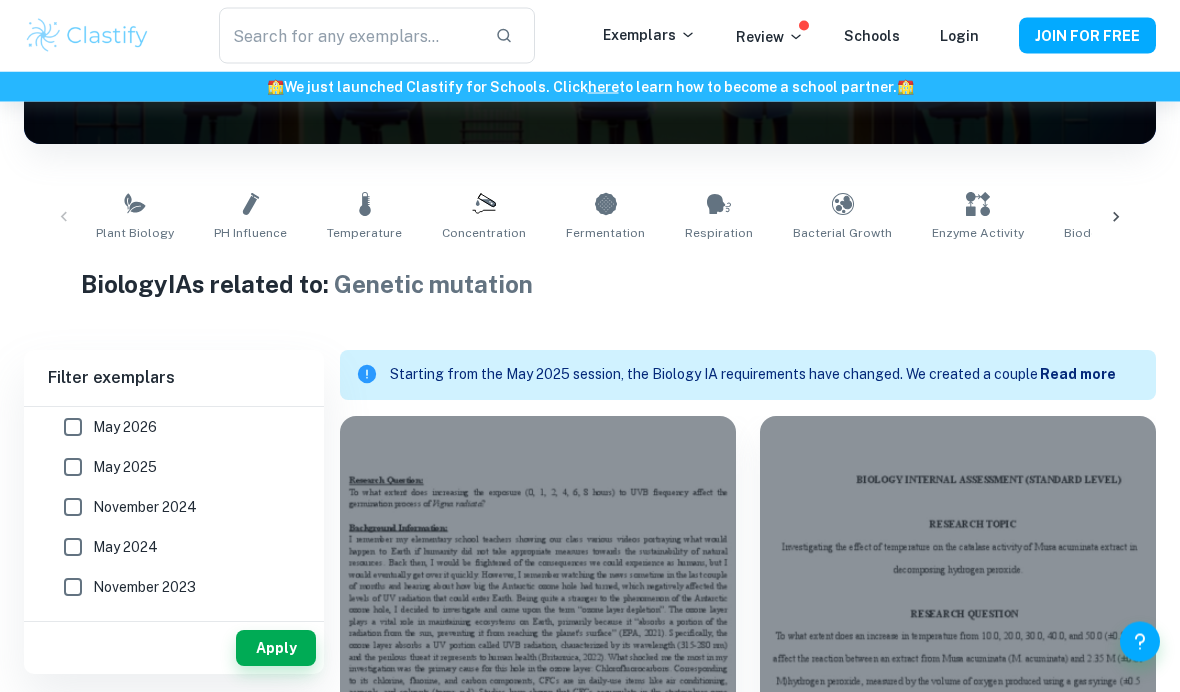 scroll, scrollTop: 324, scrollLeft: 0, axis: vertical 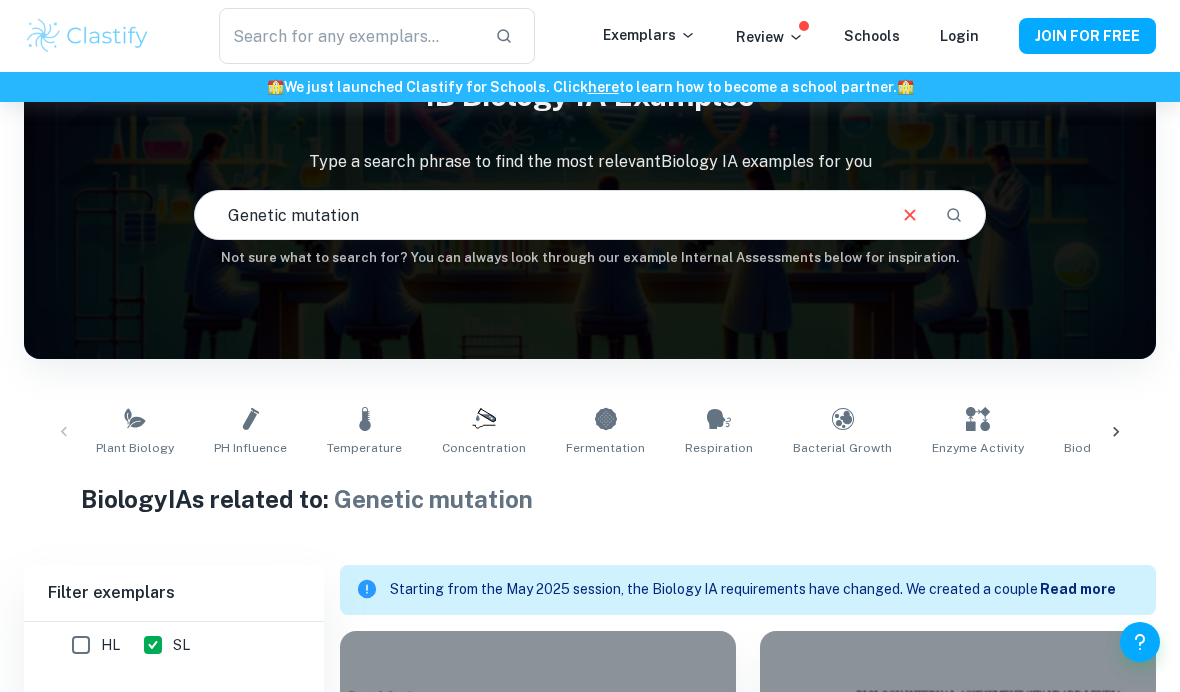 click at bounding box center (954, 215) 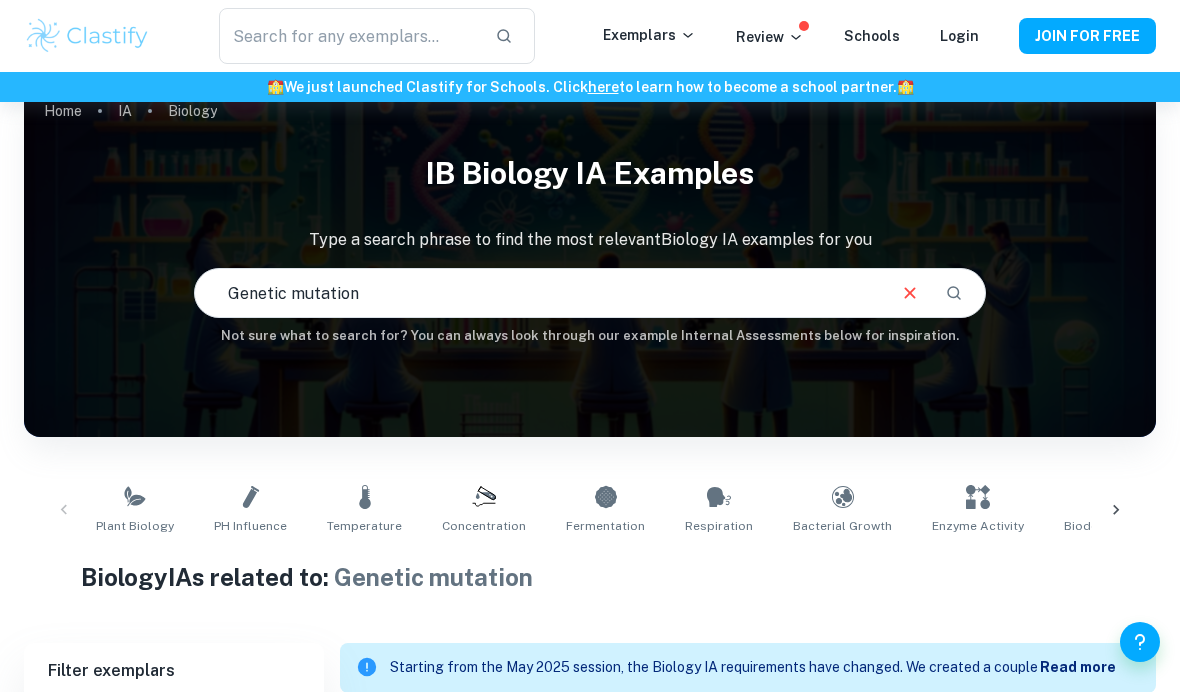 click on "Genetic mutation" at bounding box center [539, 293] 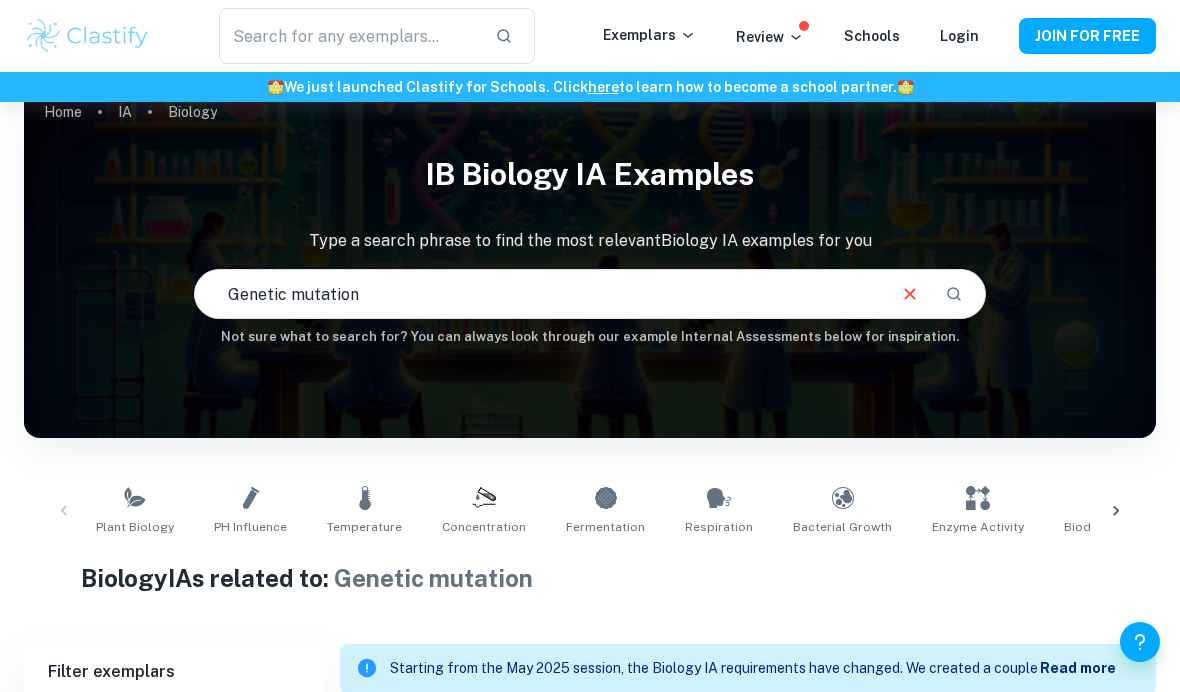 click on "Genetic mutation" at bounding box center (539, 294) 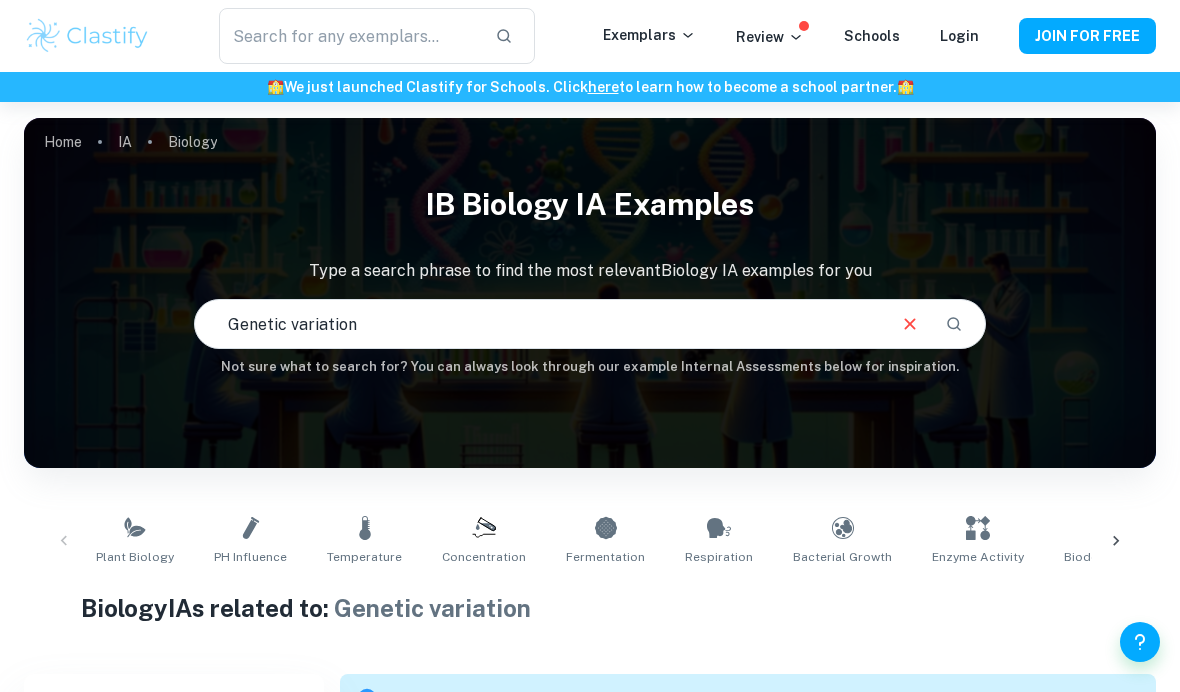 click on "Genetic variation" at bounding box center (539, 324) 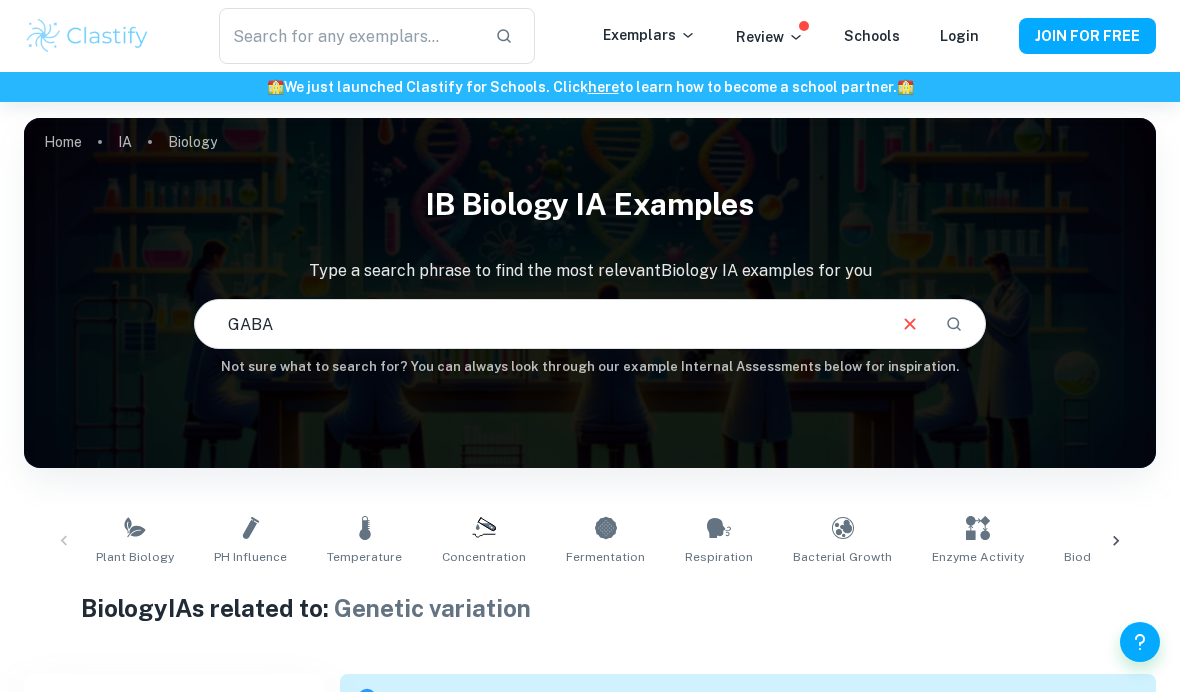 click 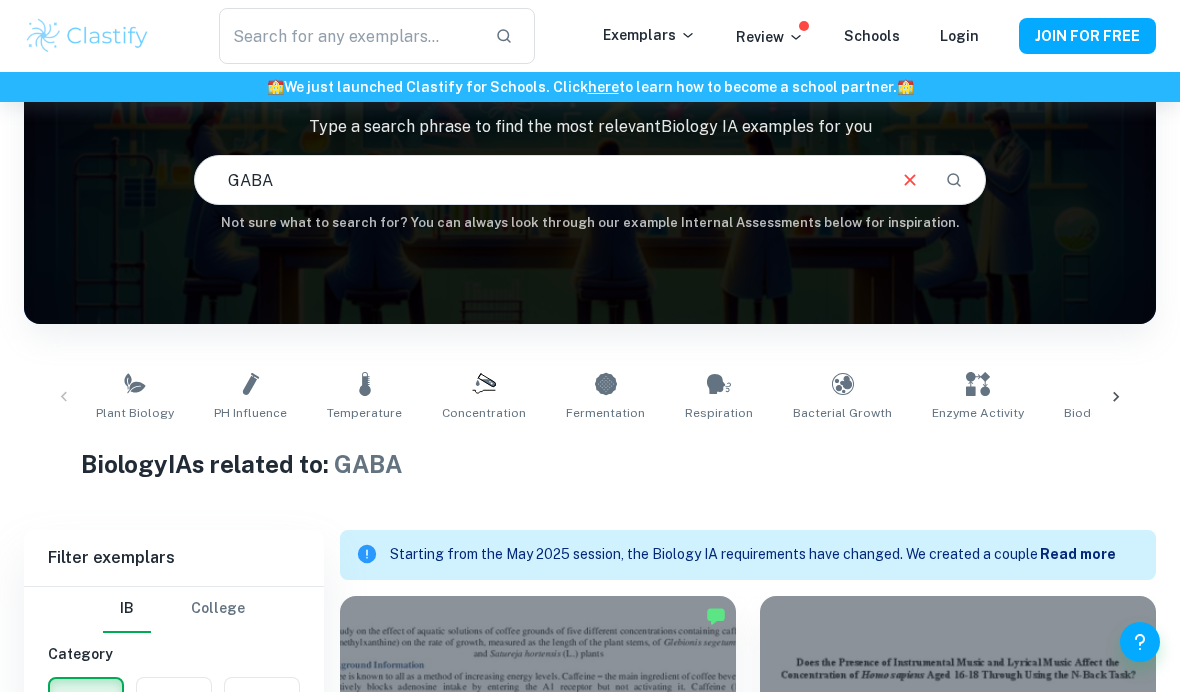 click at bounding box center (954, 180) 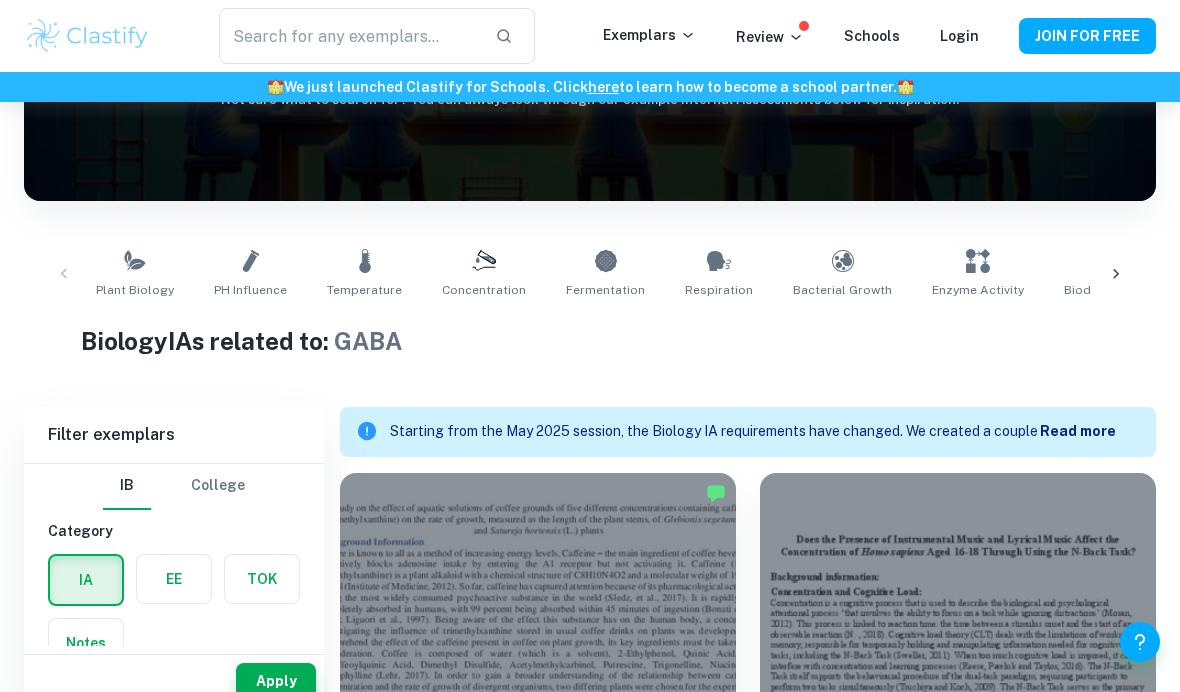 click 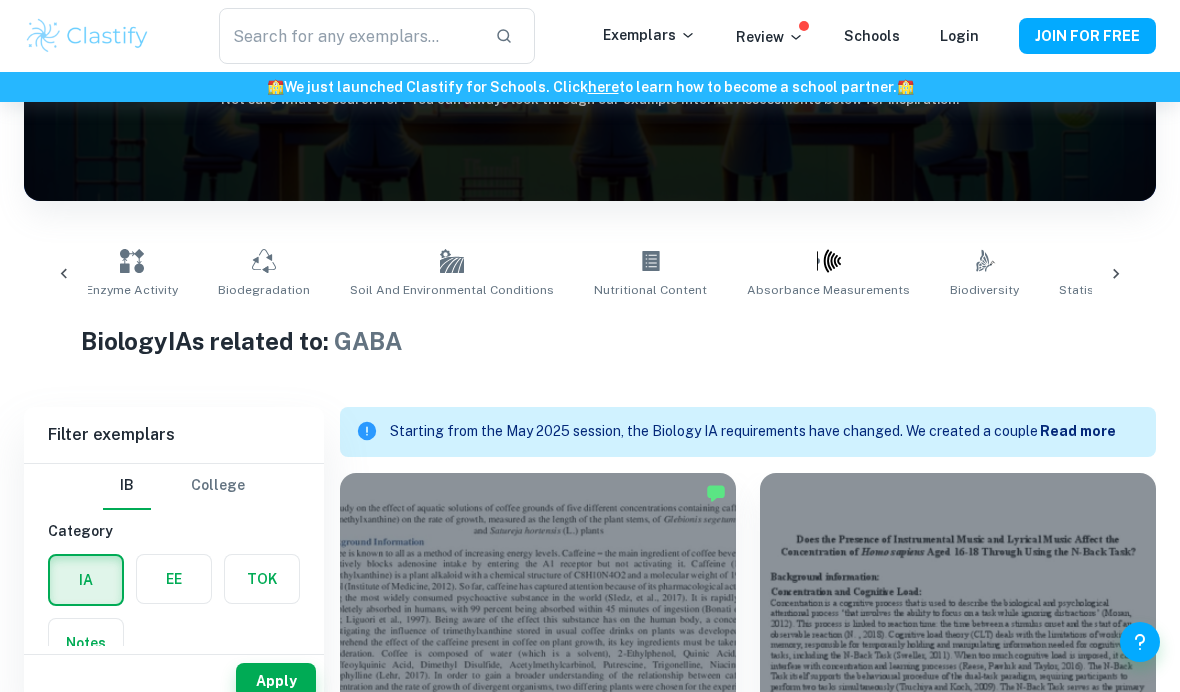 click at bounding box center [1116, 274] 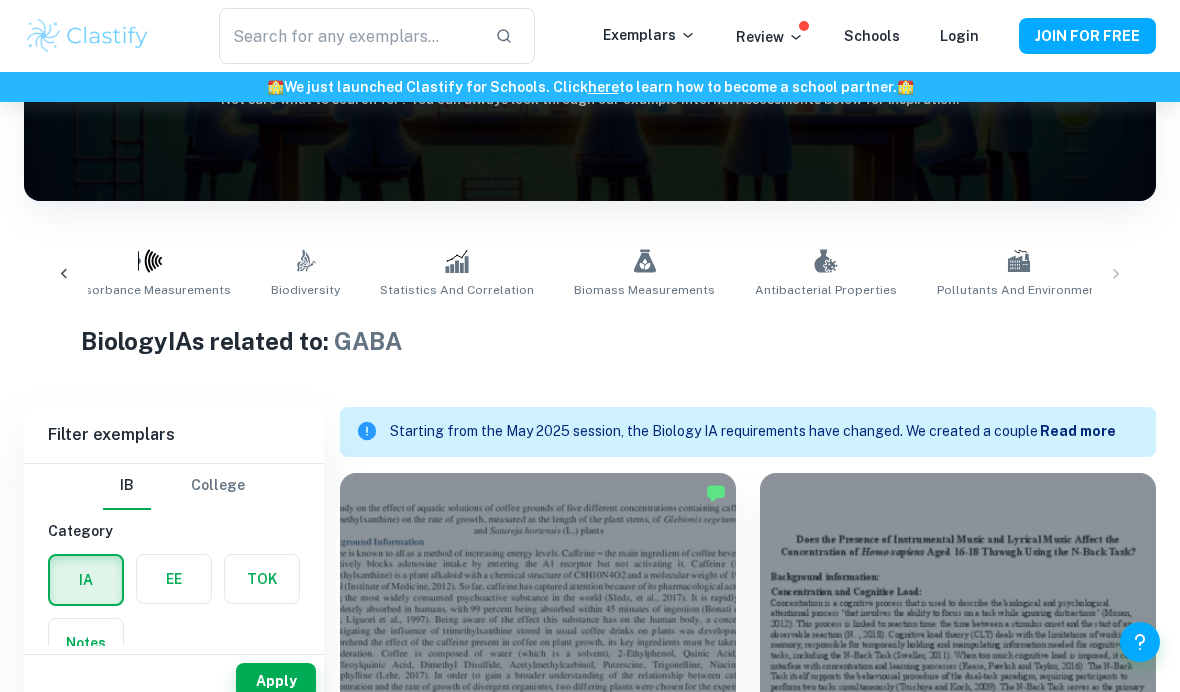 click on "Plant Biology pH Influence Temperature Concentration Fermentation Respiration Bacterial Growth Enzyme Activity Biodegradation Soil and Environmental Conditions Nutritional Content Absorbance Measurements .biodiversity_svg__aa6b3b50-48e0-424a-ba62-957e11230d50{fill:none;stroke:#000;stroke-linecap:round;stroke-miterlimit:10} Biodiversity Statistics and Correlation Biomass Measurements Antibacterial Properties Pollutants and Environment Genetics" at bounding box center [590, 274] 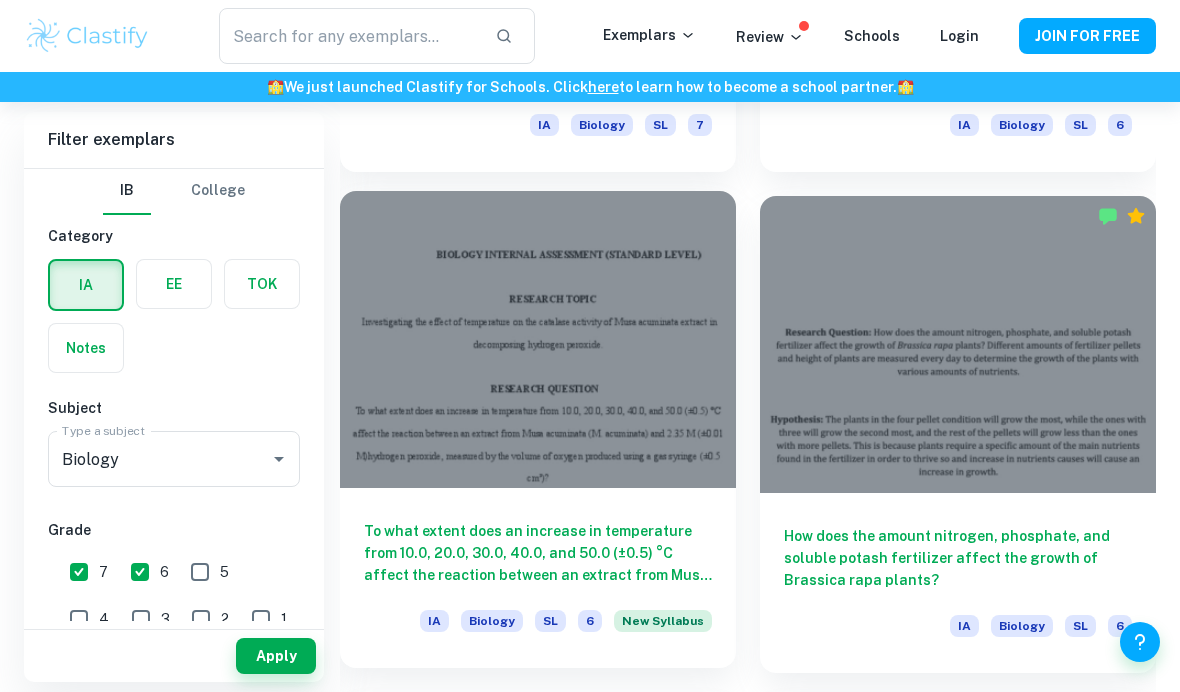 click on "To what extent does an increase in temperature from 10.0, 20.0, 30.0, 40.0, and 50.0 (±0.5) °C affect the reaction between an extract from Musa acuminata (M. acuminata) and 2.35 M (±0.01 M)hydrogen peroxide, measured by the volume of oxygen produced using a gas syringe (±0.5 cm³)?" at bounding box center (538, 553) 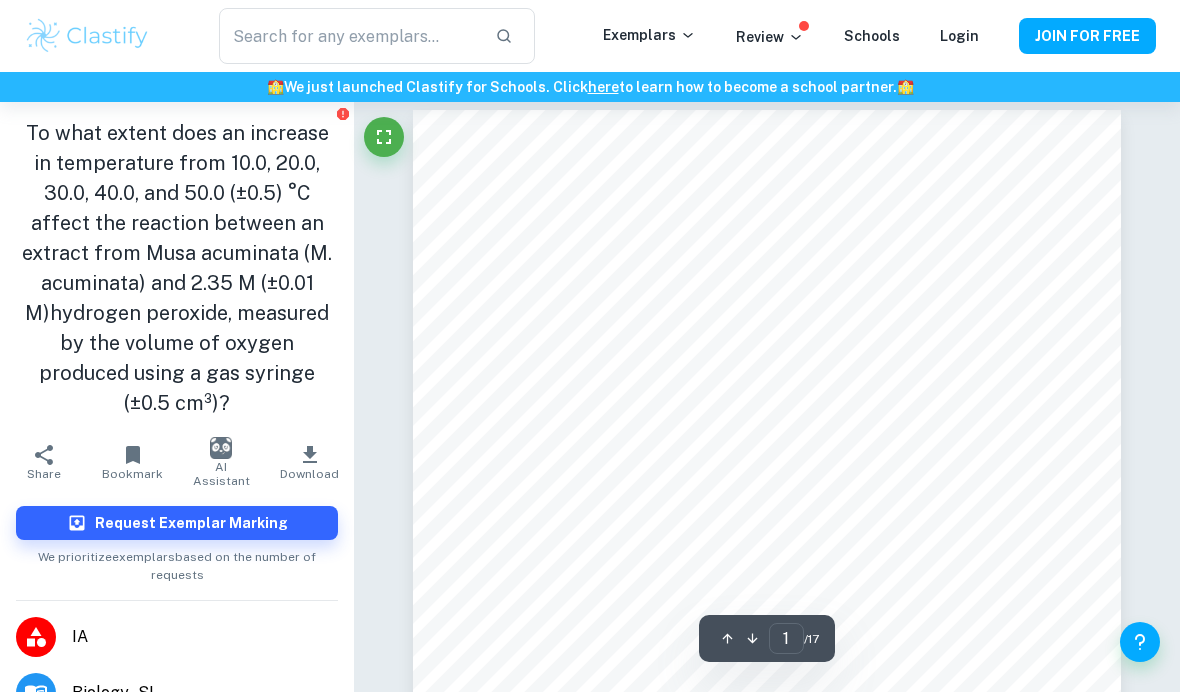 scroll, scrollTop: 0, scrollLeft: 0, axis: both 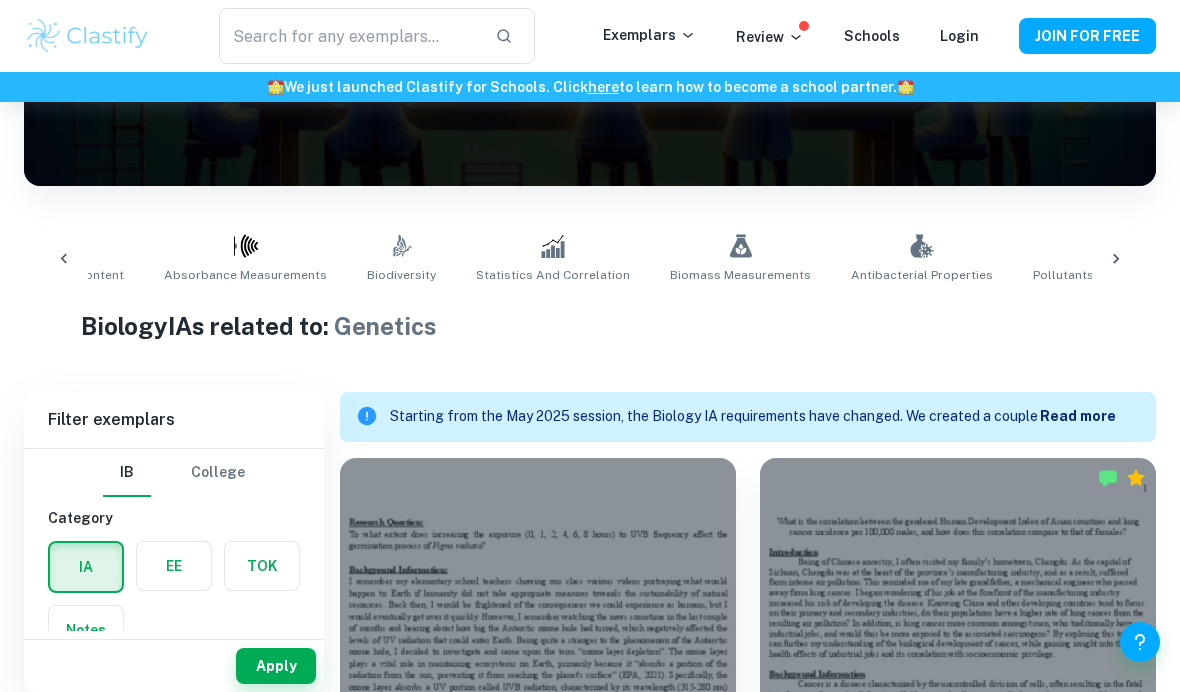click at bounding box center [174, 566] 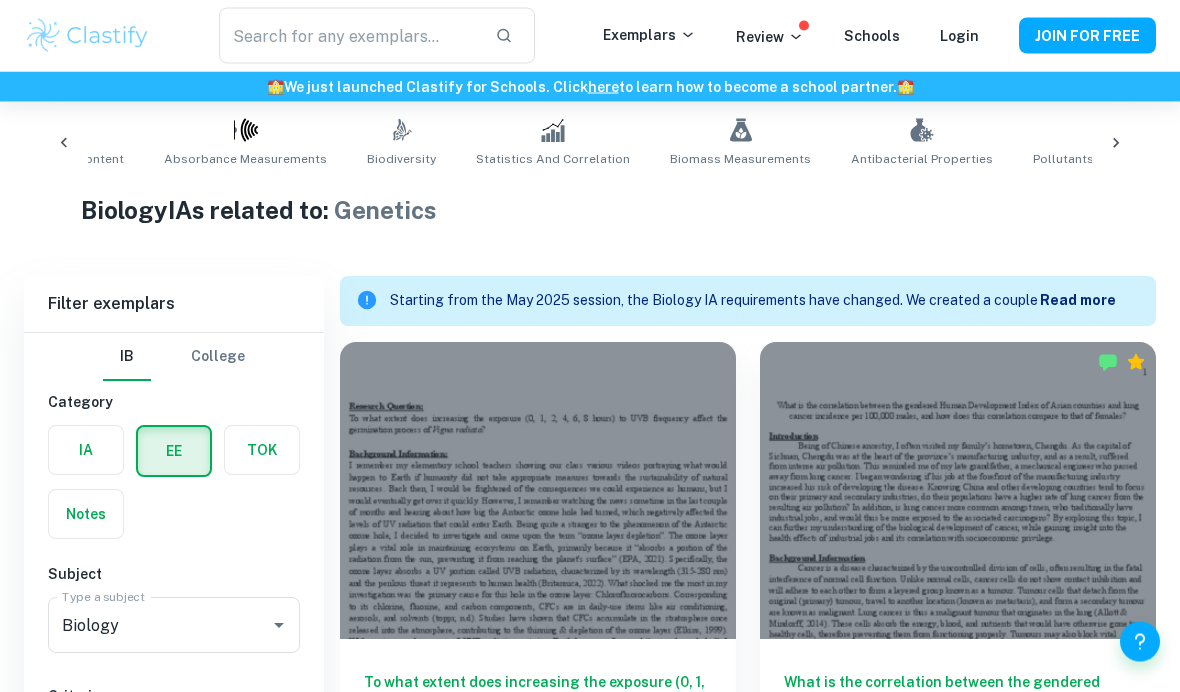 scroll, scrollTop: 608, scrollLeft: 0, axis: vertical 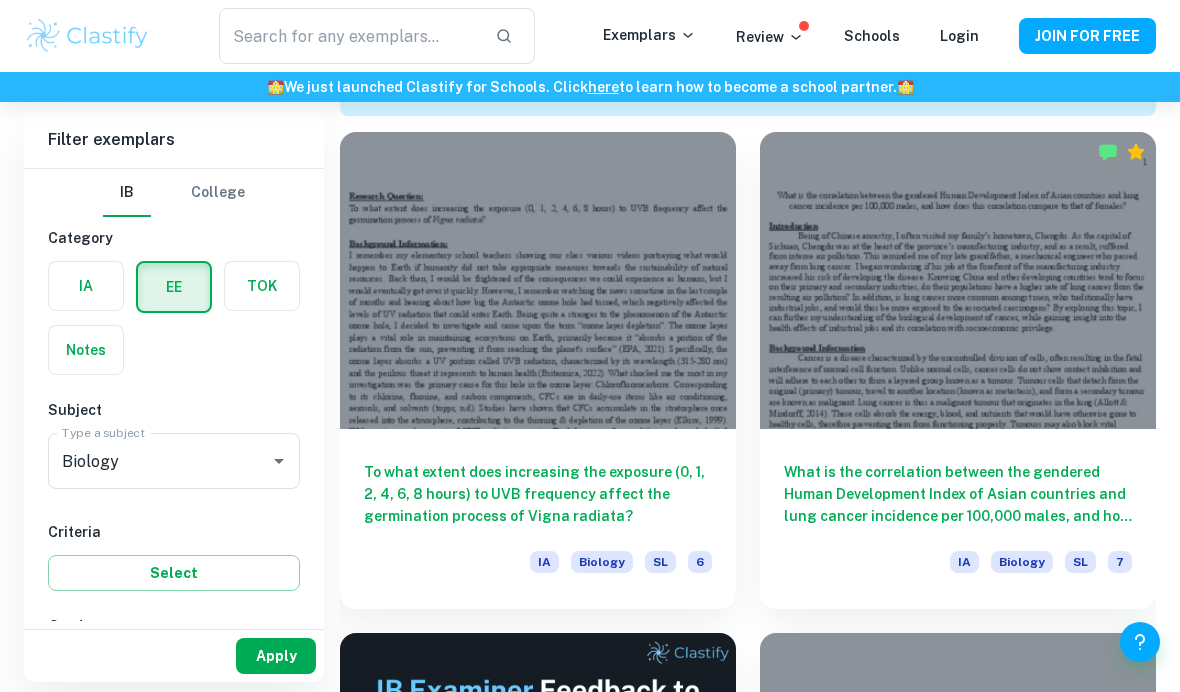 click on "Apply" at bounding box center [276, 656] 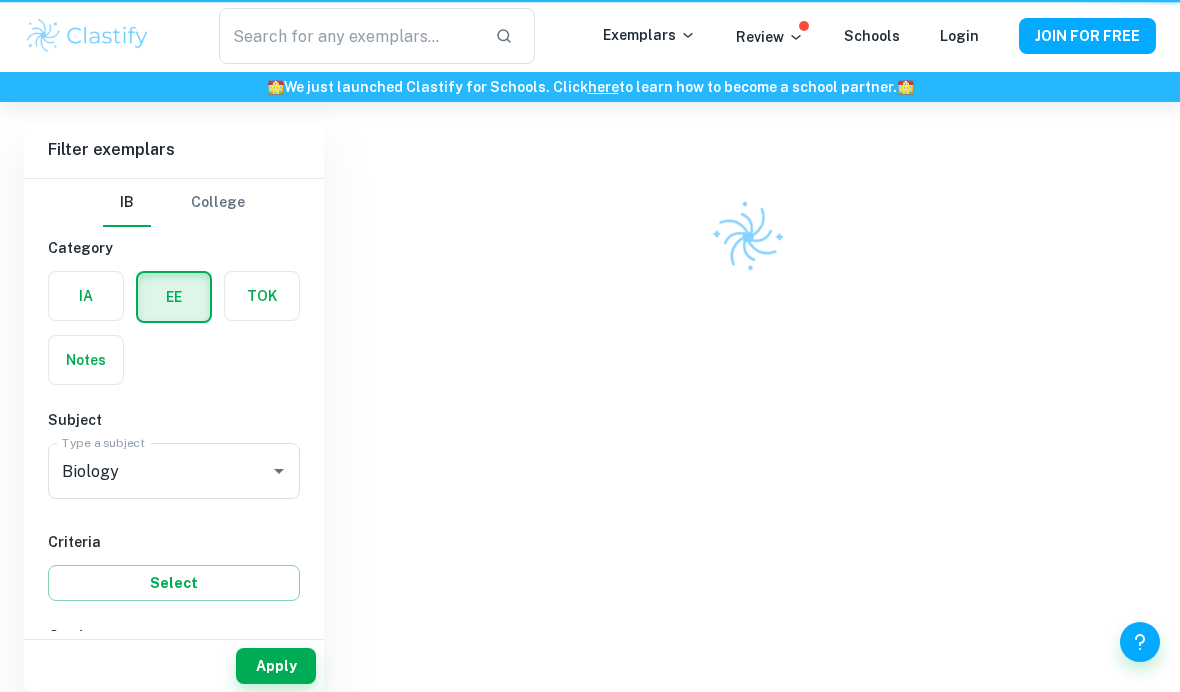 scroll, scrollTop: 214, scrollLeft: 0, axis: vertical 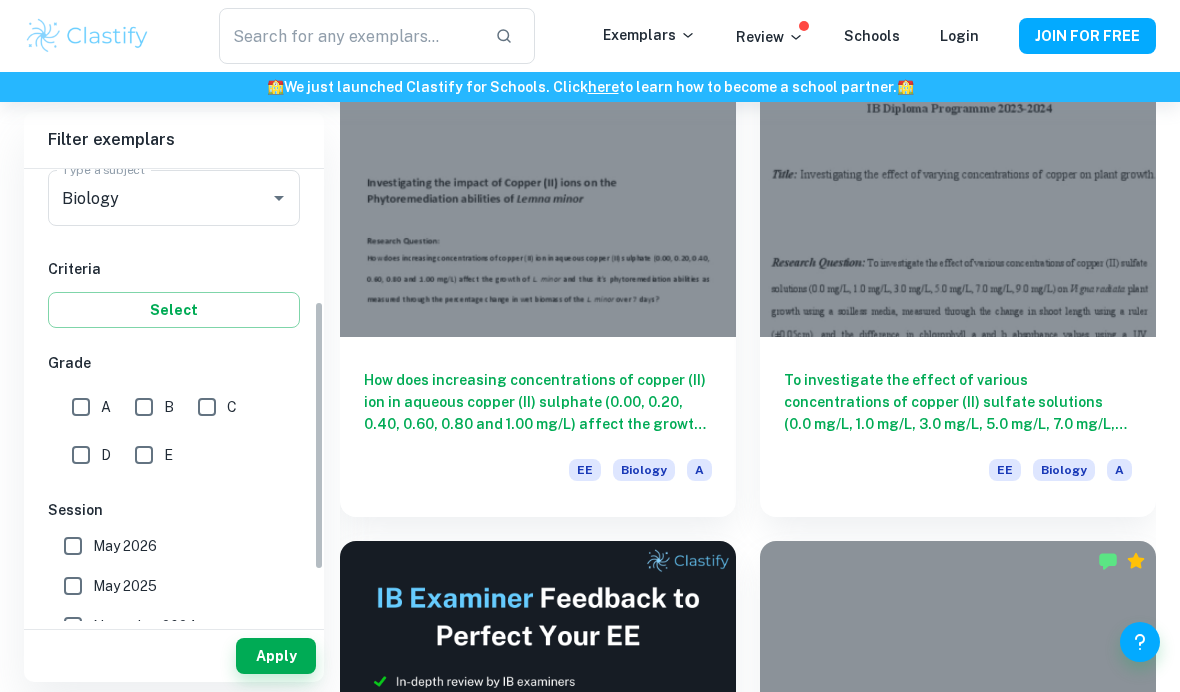 click on "A" at bounding box center [81, 407] 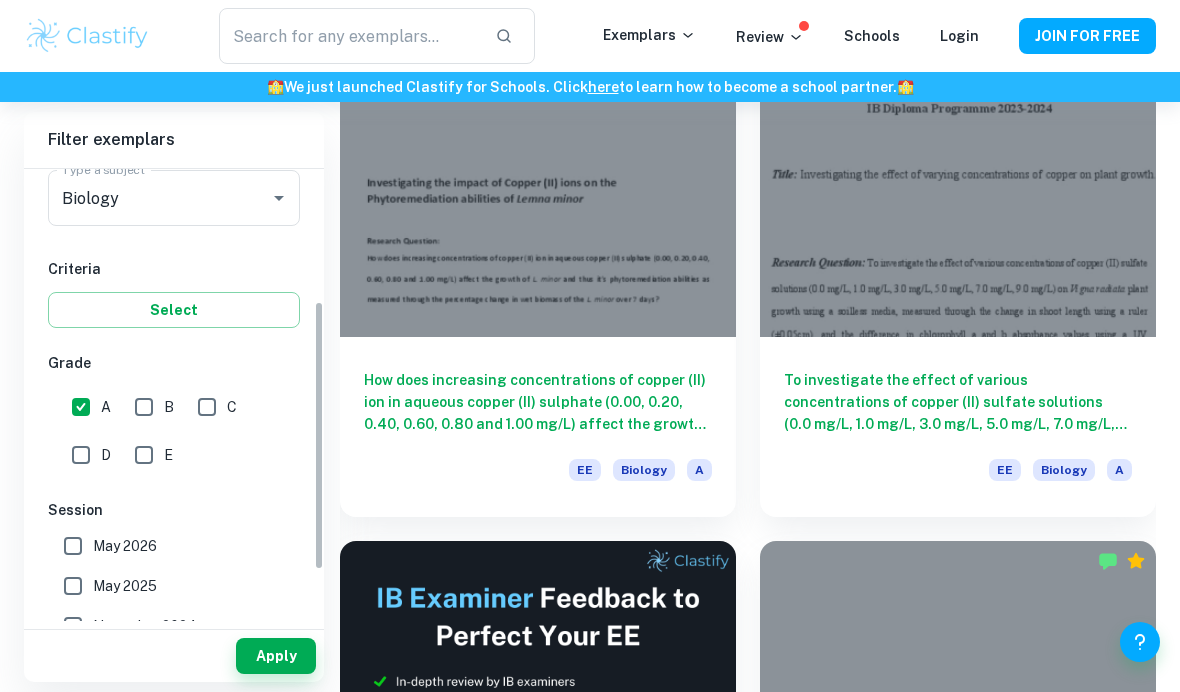 click on "B" at bounding box center [144, 407] 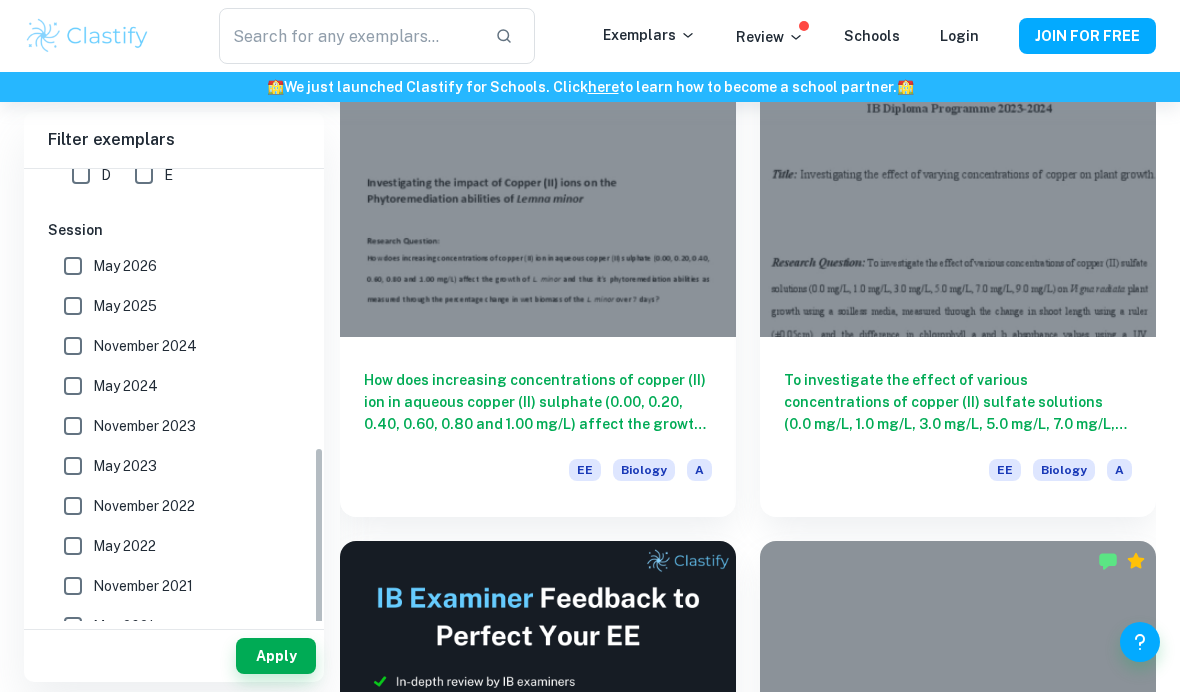 scroll, scrollTop: 534, scrollLeft: 0, axis: vertical 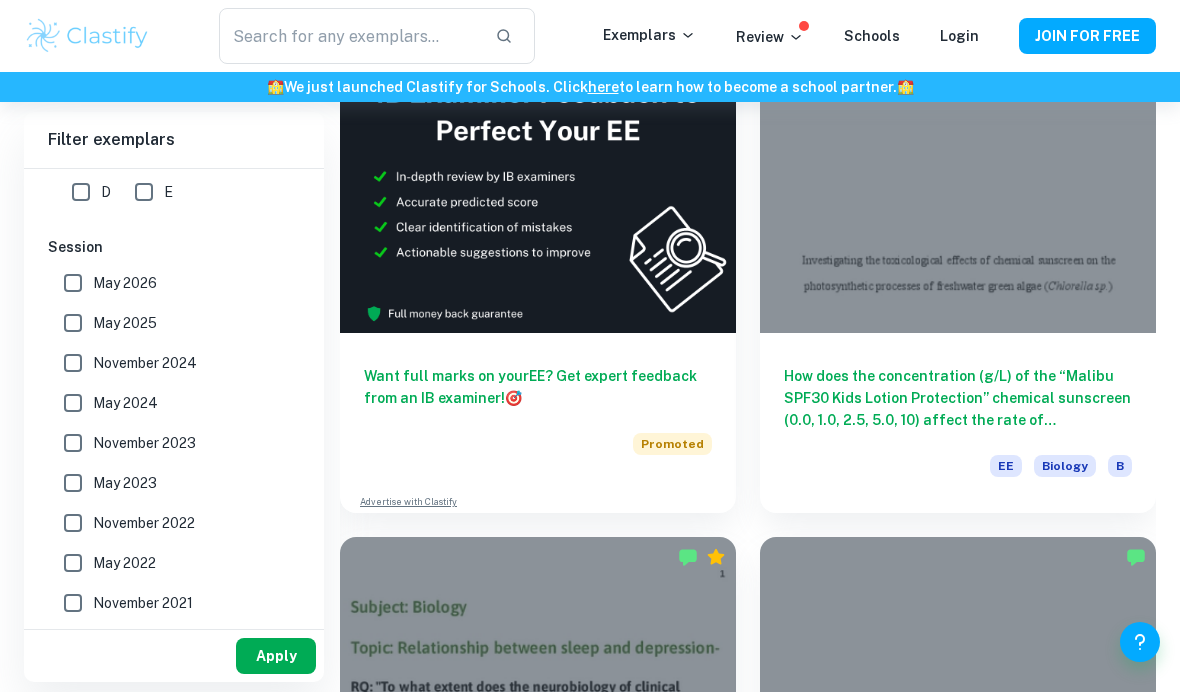 click on "Apply" at bounding box center [276, 656] 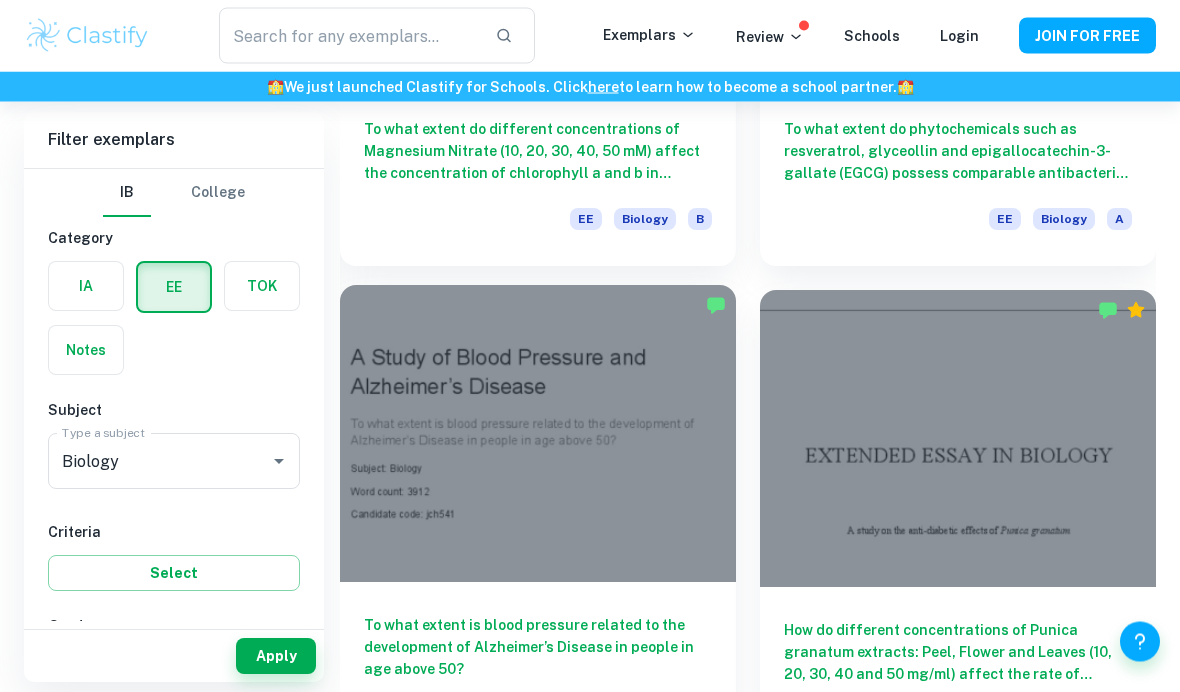 scroll, scrollTop: 2970, scrollLeft: 0, axis: vertical 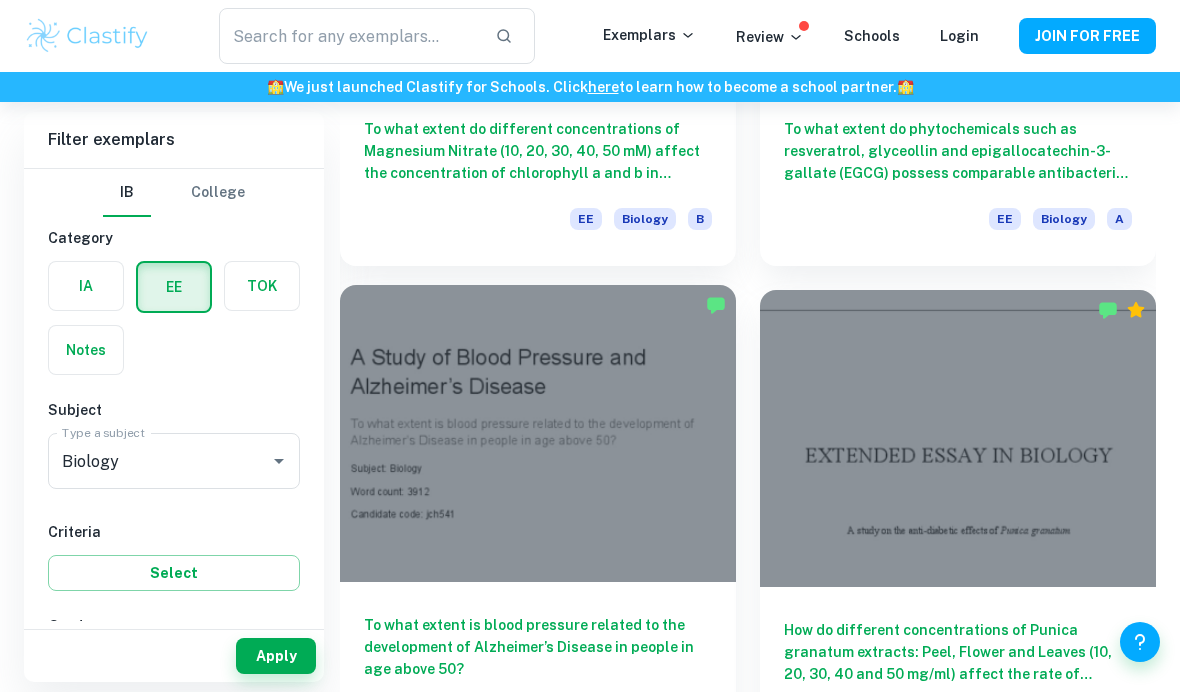 click on "To what extent is blood pressure related to the development of Alzheimer’s Disease in people in age above 50?" at bounding box center [538, 647] 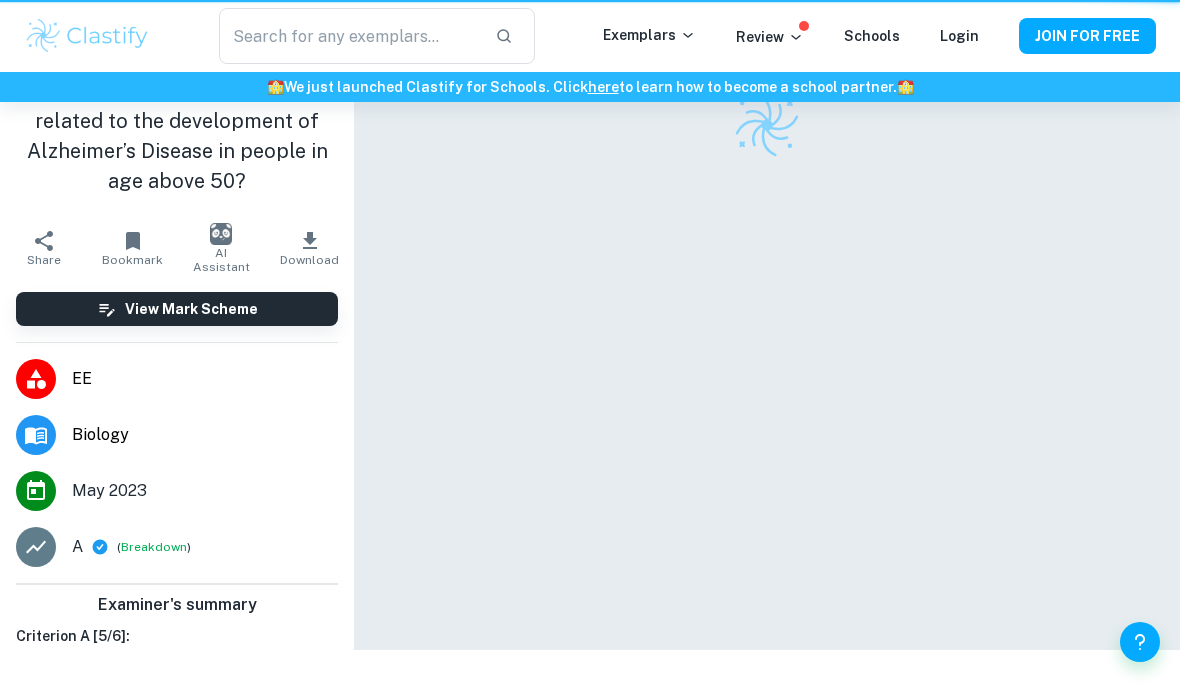 scroll, scrollTop: 0, scrollLeft: 0, axis: both 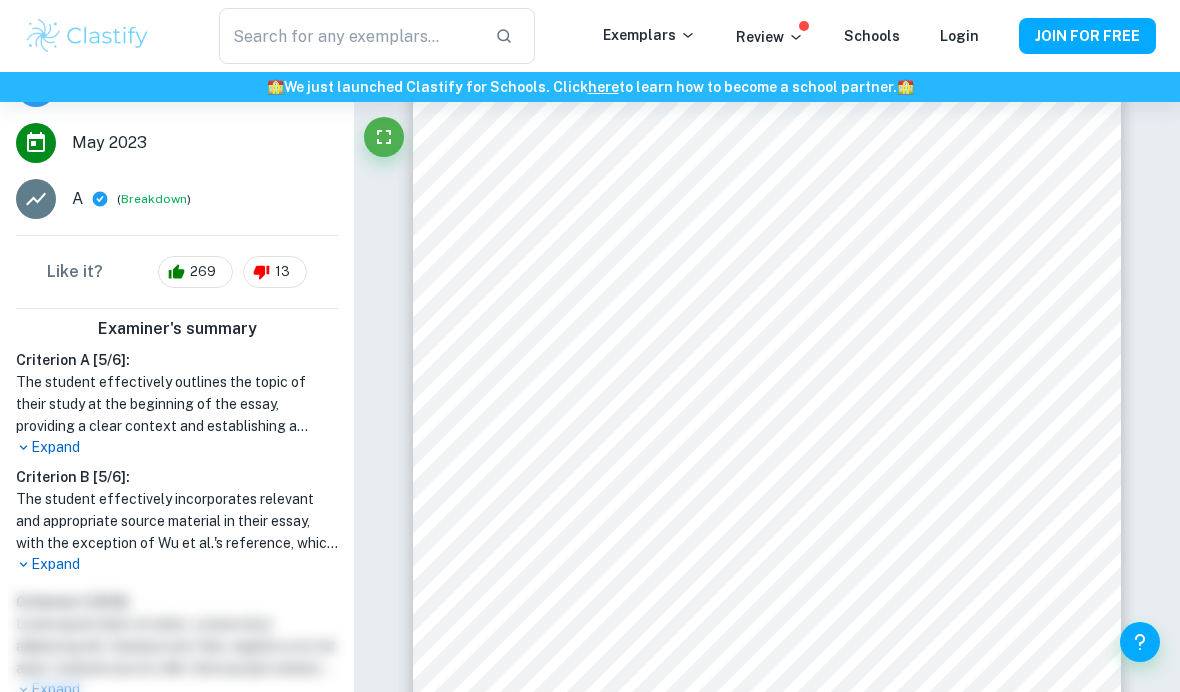 click on "Expand" at bounding box center [177, 564] 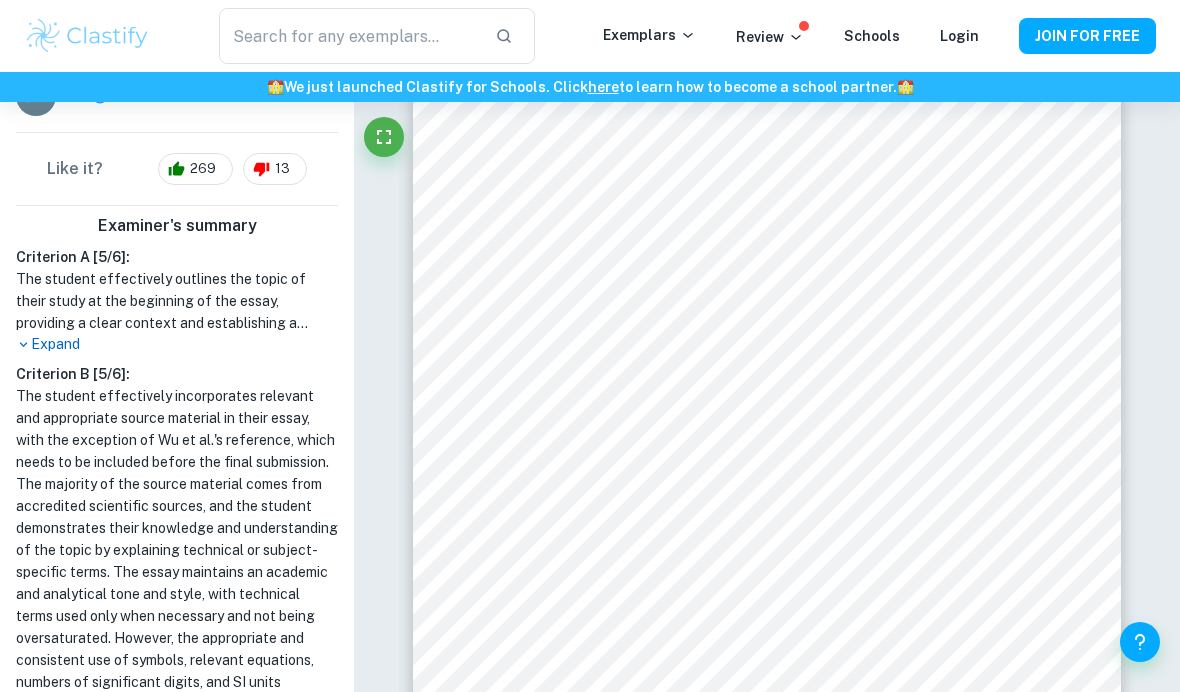 scroll, scrollTop: 504, scrollLeft: 0, axis: vertical 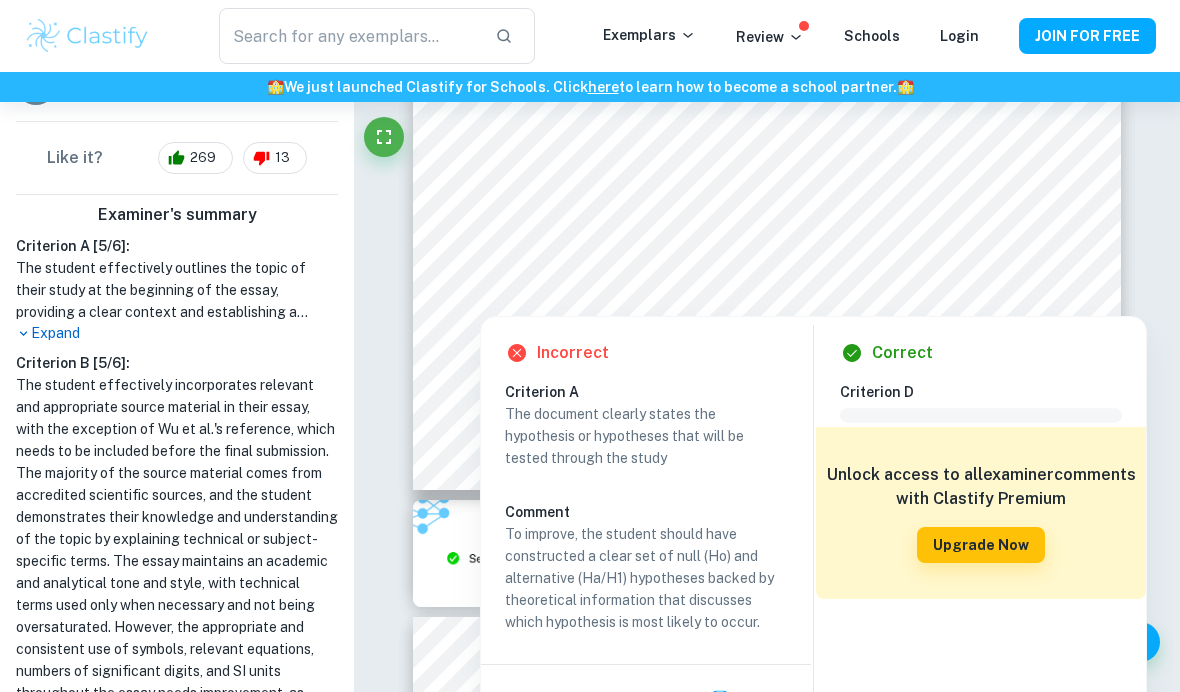 click on "Correct Criterion A The student outlines the topic of their study at the beginning of the essay, making its aim clear to the reader Comment Even if the student writes the EE topic at the start of the work, the title must be refined for the essay's context. To improve, the student should have included the term "correlation" in the title. Written by [FIRST] [LAST] Ask Clai Correct Criterion A The student establishes a clear context of the study, i.e it describes the relevant background information, purpose, and focus of the essay Comment The student provided a clear context for the study, as evidenced by the Introduction section, explaining the variables of interest and the purpose of the investigation. This was followed by the Background Information which discusses 4 mechanisms contributing to the development of Alzheimer's disease. Written by [FIRST] [LAST] Ask Clai Correct Criterion D Comment Unlock access to all examiner comments with Clastify Premium Upgrade Now Correct Criterion A Comment Written by [FIRST] [LAST]." at bounding box center [767, 3972] 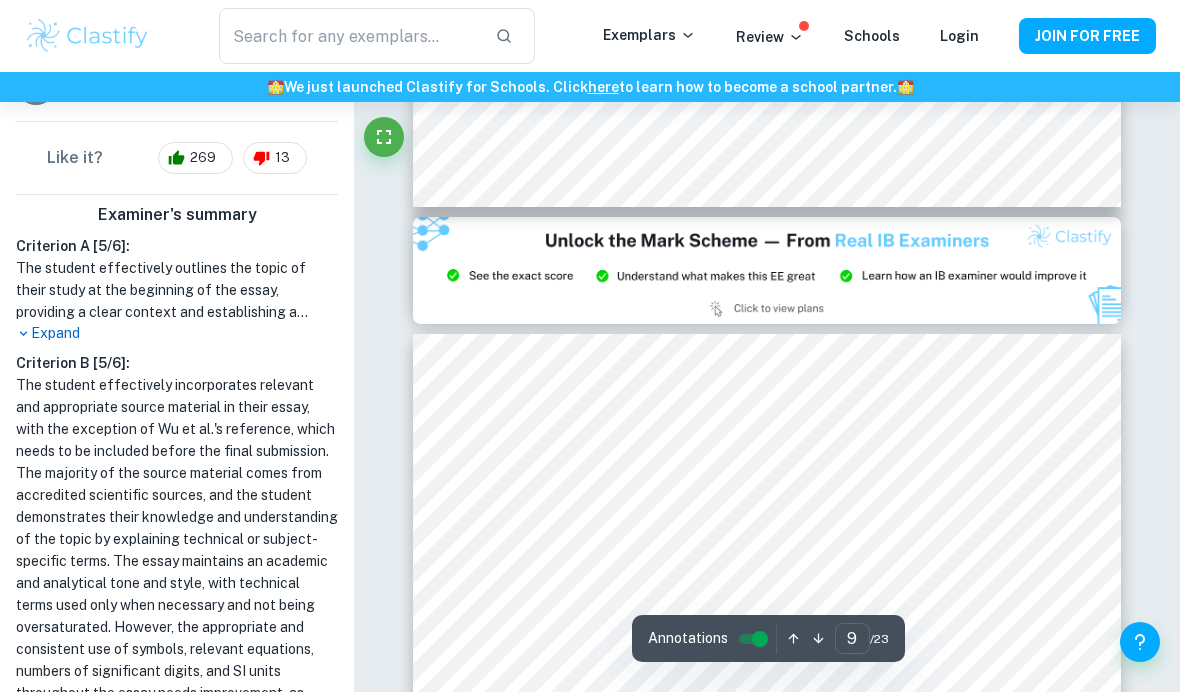 type on "8" 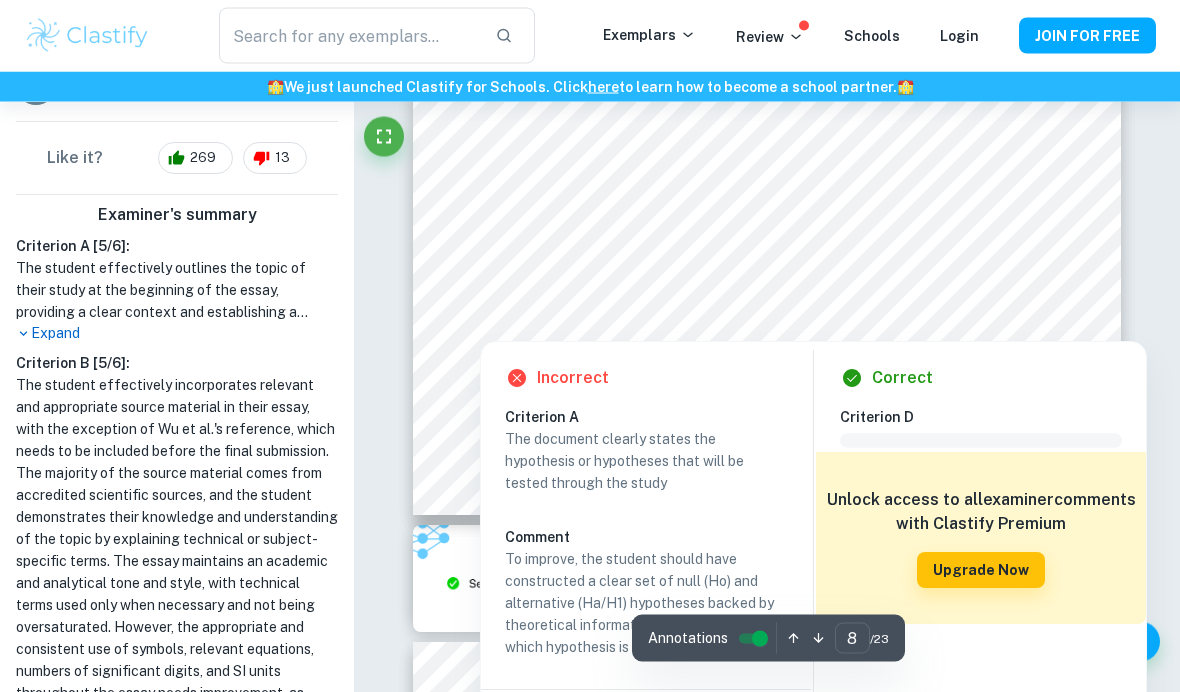 scroll, scrollTop: 7909, scrollLeft: 0, axis: vertical 